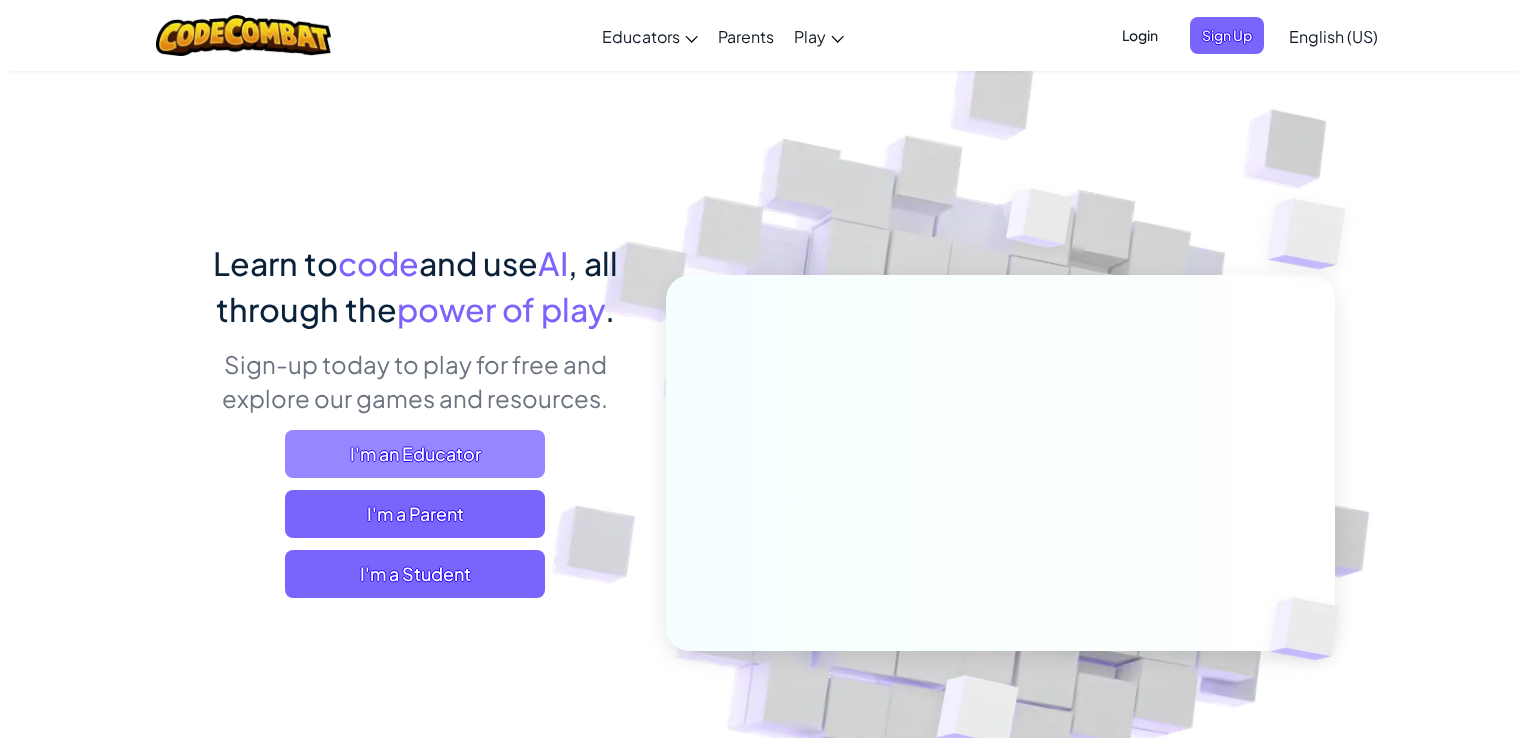 scroll, scrollTop: 0, scrollLeft: 0, axis: both 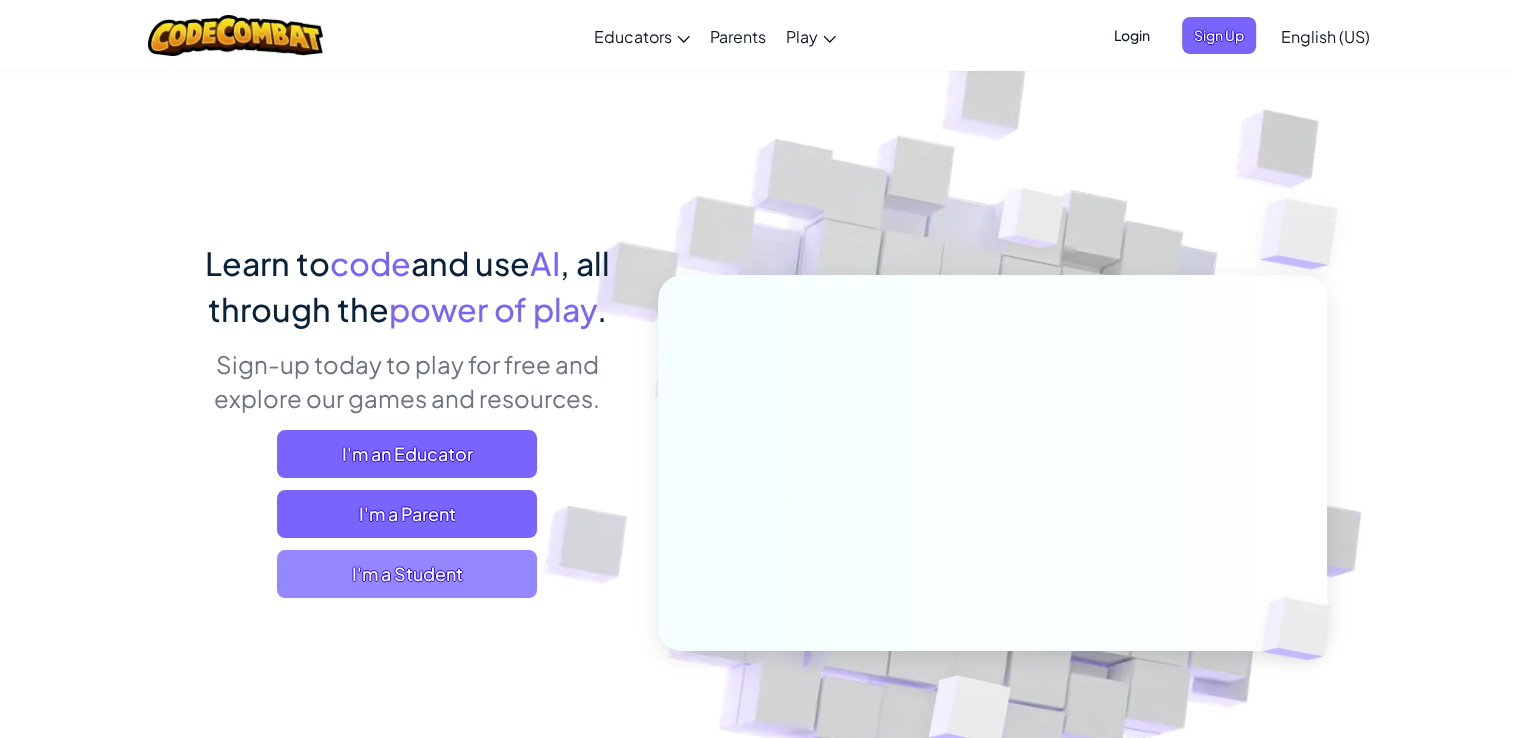 click on "I'm a Student" at bounding box center [407, 574] 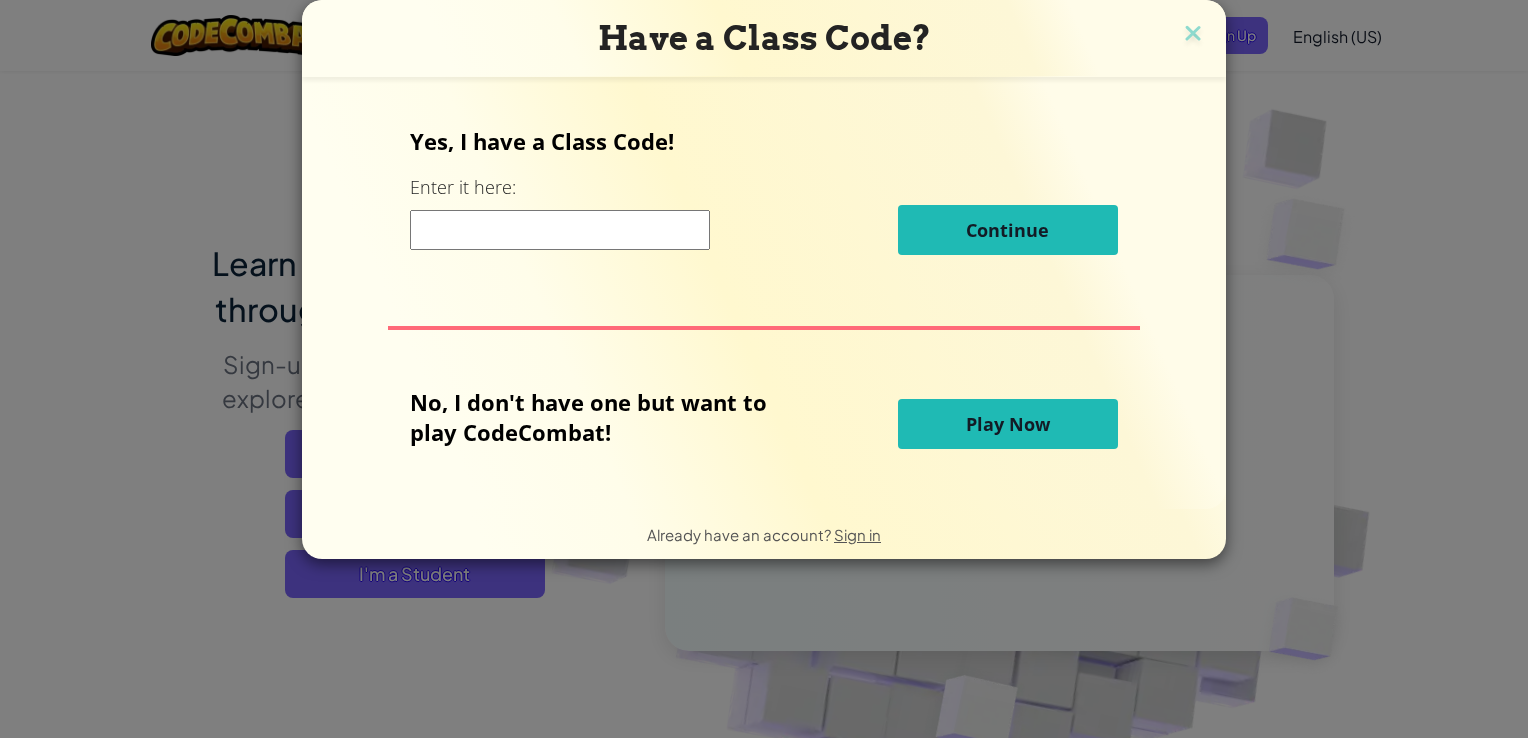 click on "Play Now" at bounding box center (1008, 424) 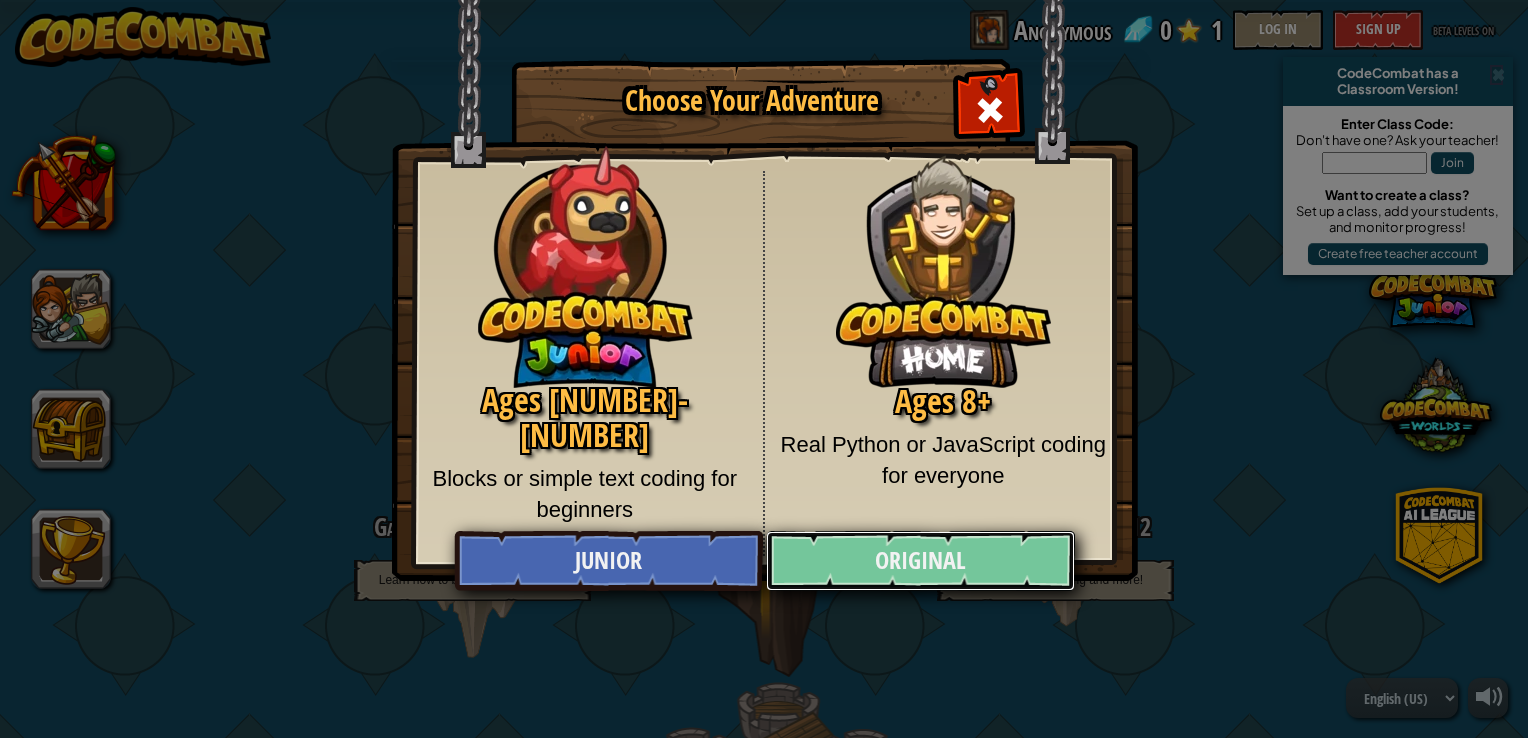 click on "Original" at bounding box center (920, 561) 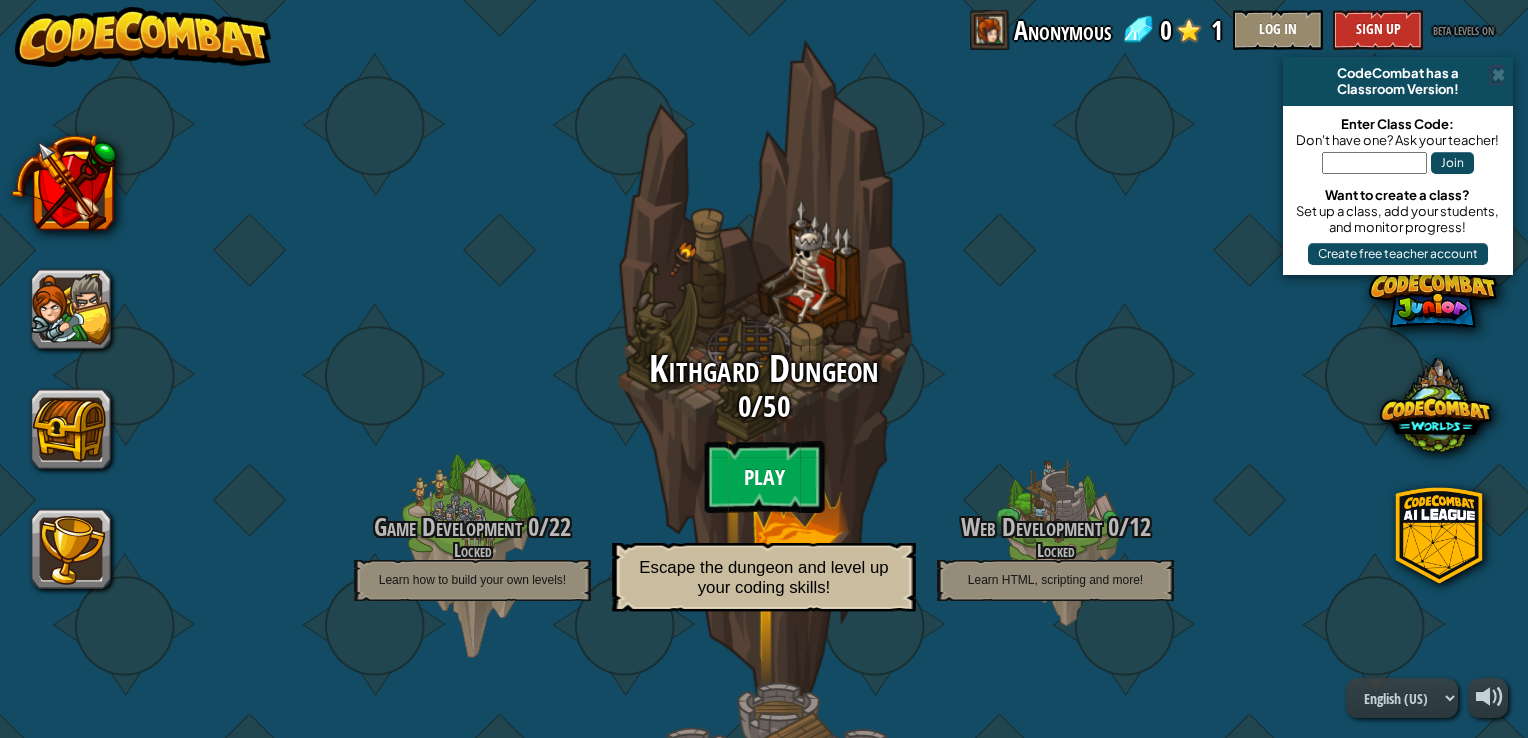 click on "Play" at bounding box center (764, 477) 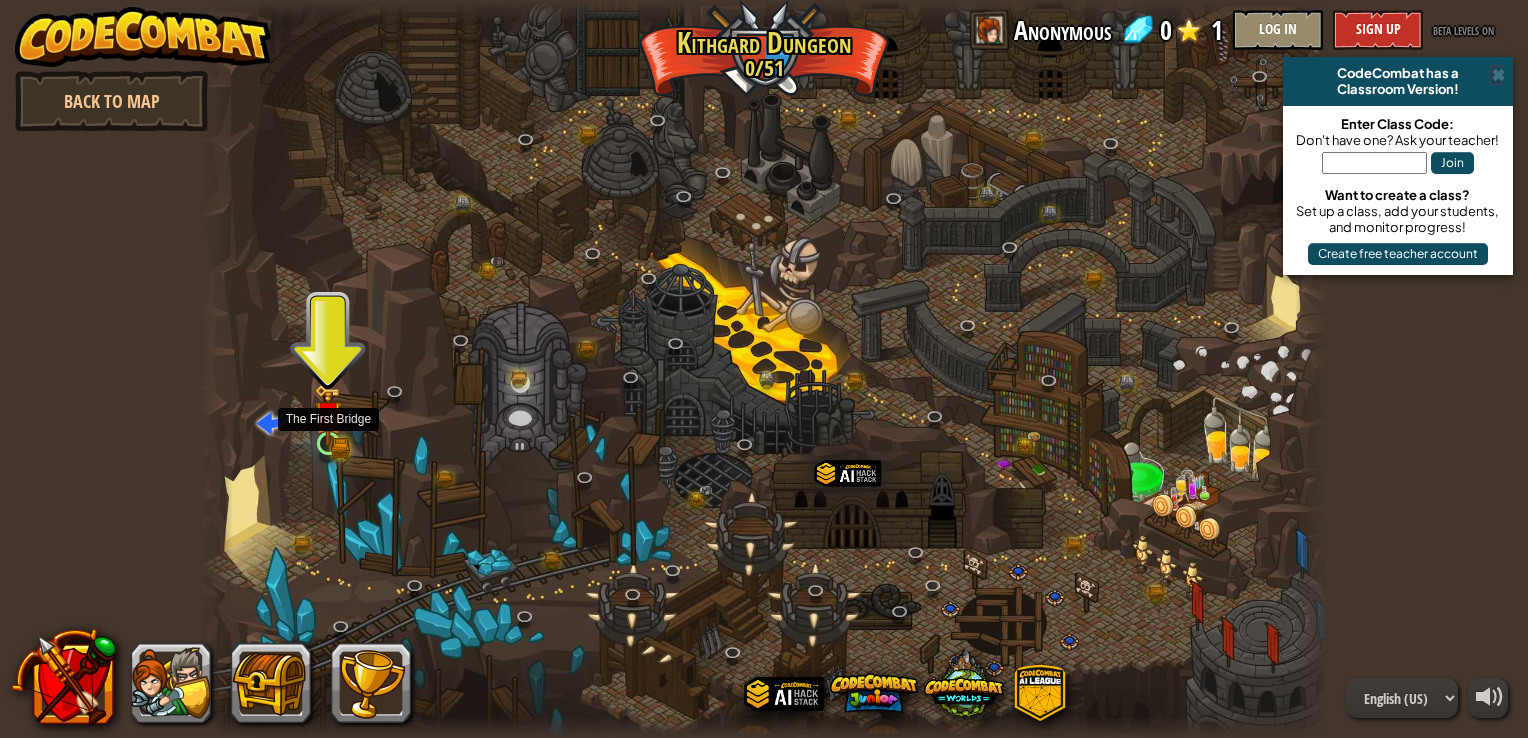 click at bounding box center [328, 415] 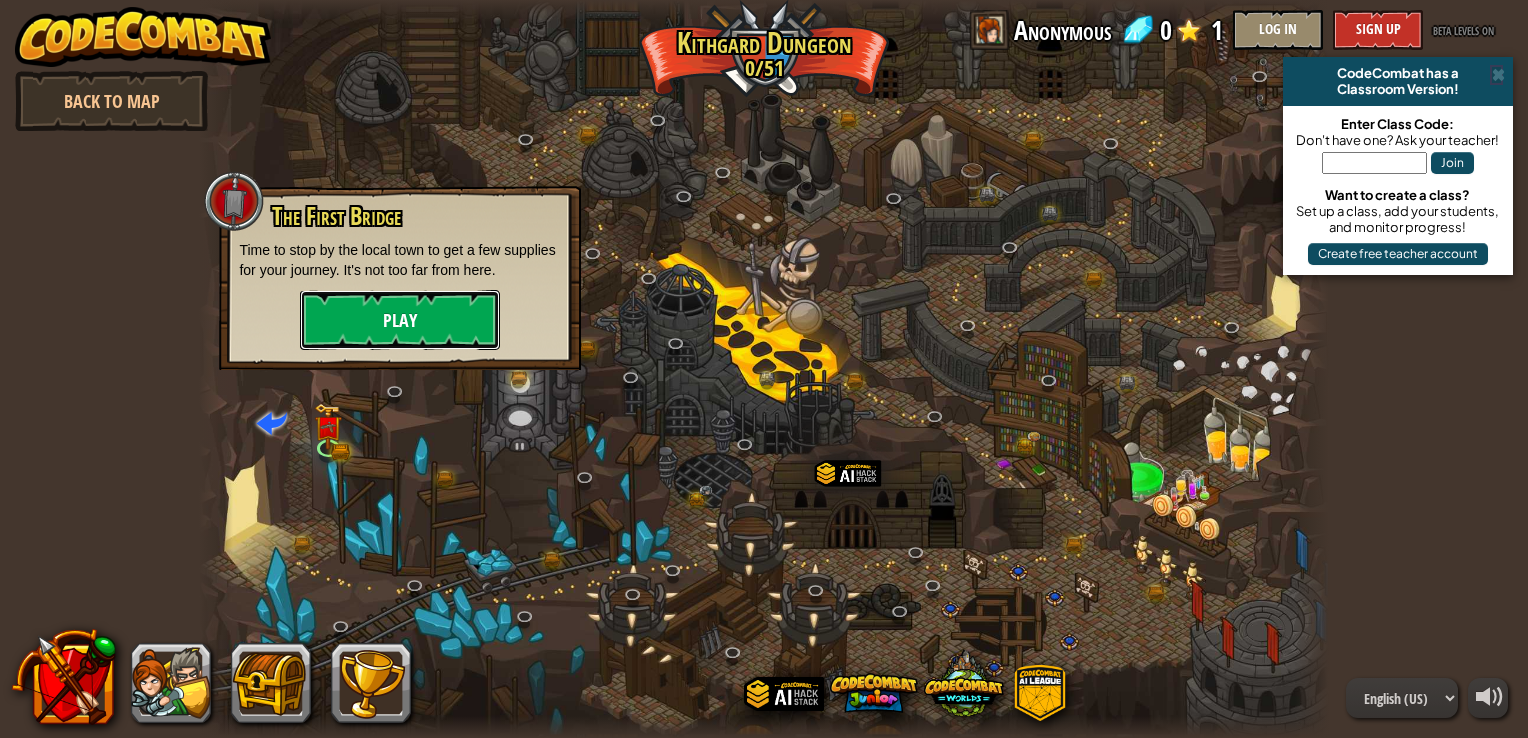 click on "Play" at bounding box center (400, 320) 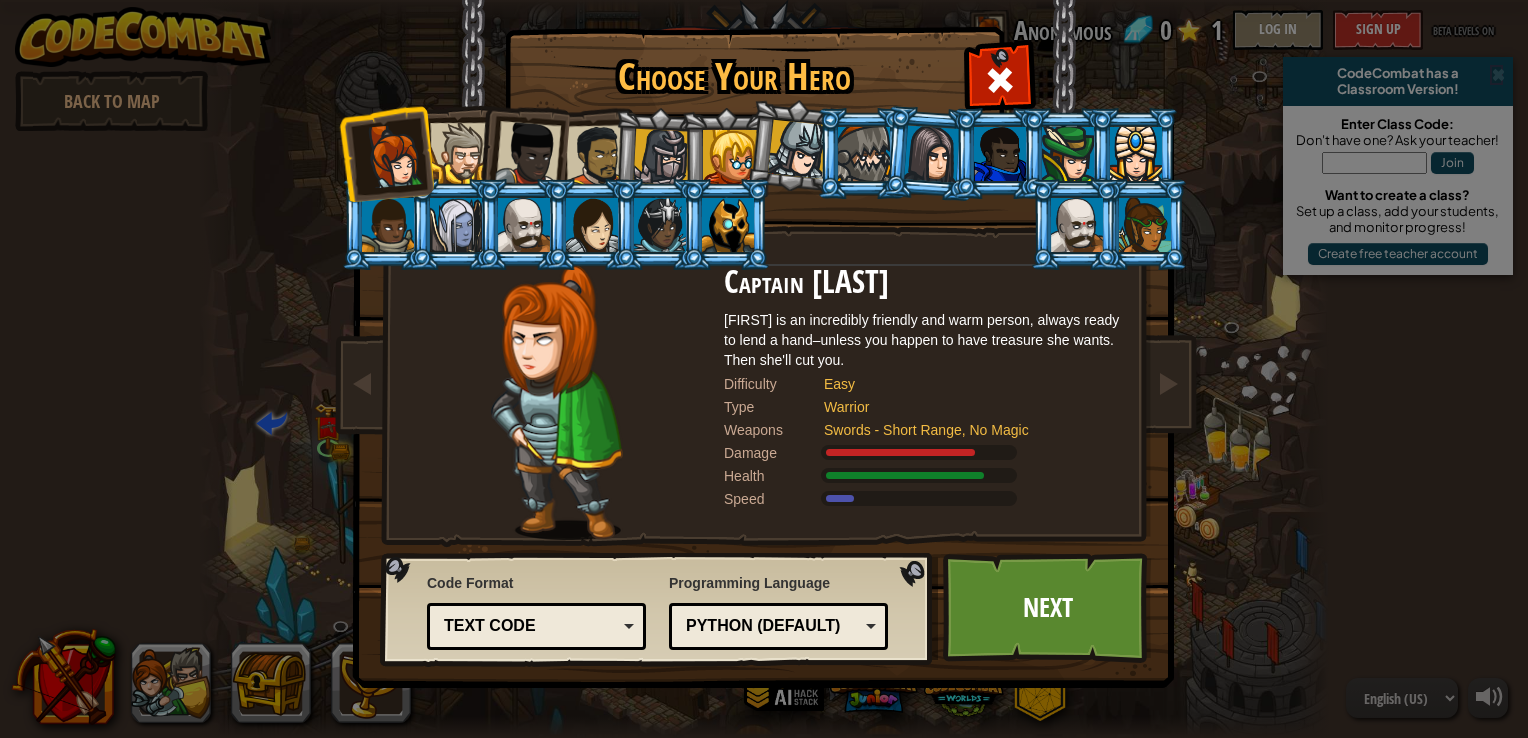 drag, startPoint x: 428, startPoint y: 329, endPoint x: 459, endPoint y: 126, distance: 205.35335 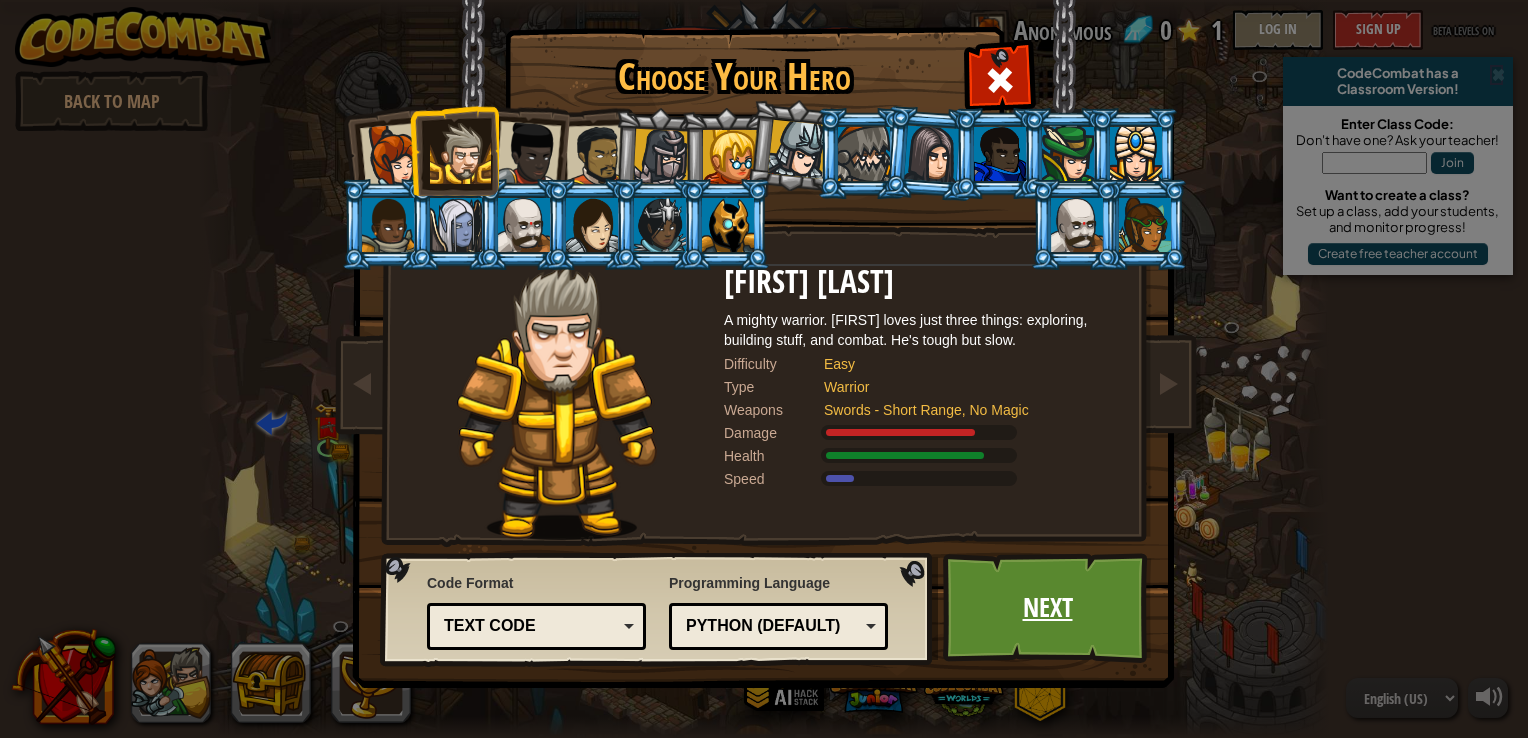 click on "Next" at bounding box center [1047, 608] 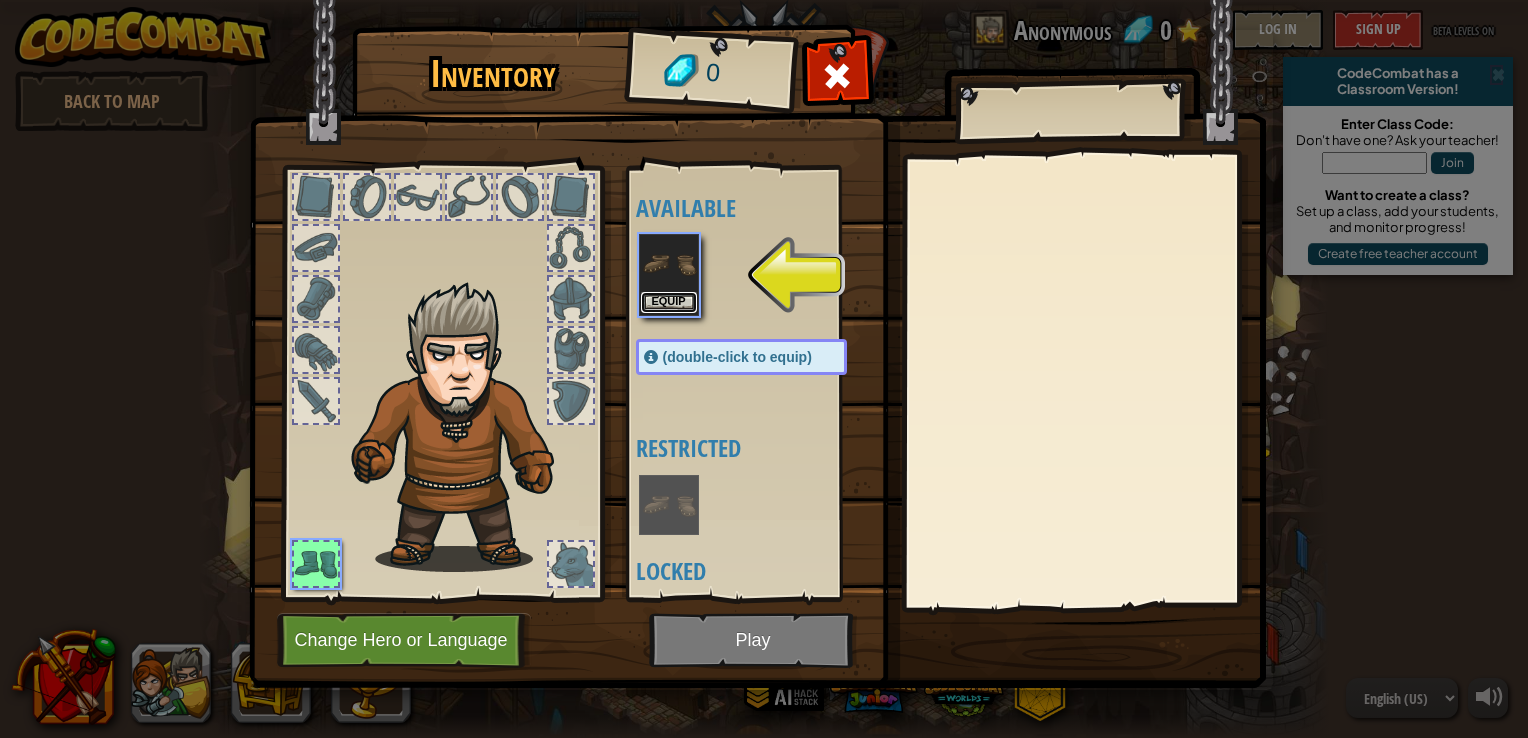 click on "Equip" at bounding box center (669, 302) 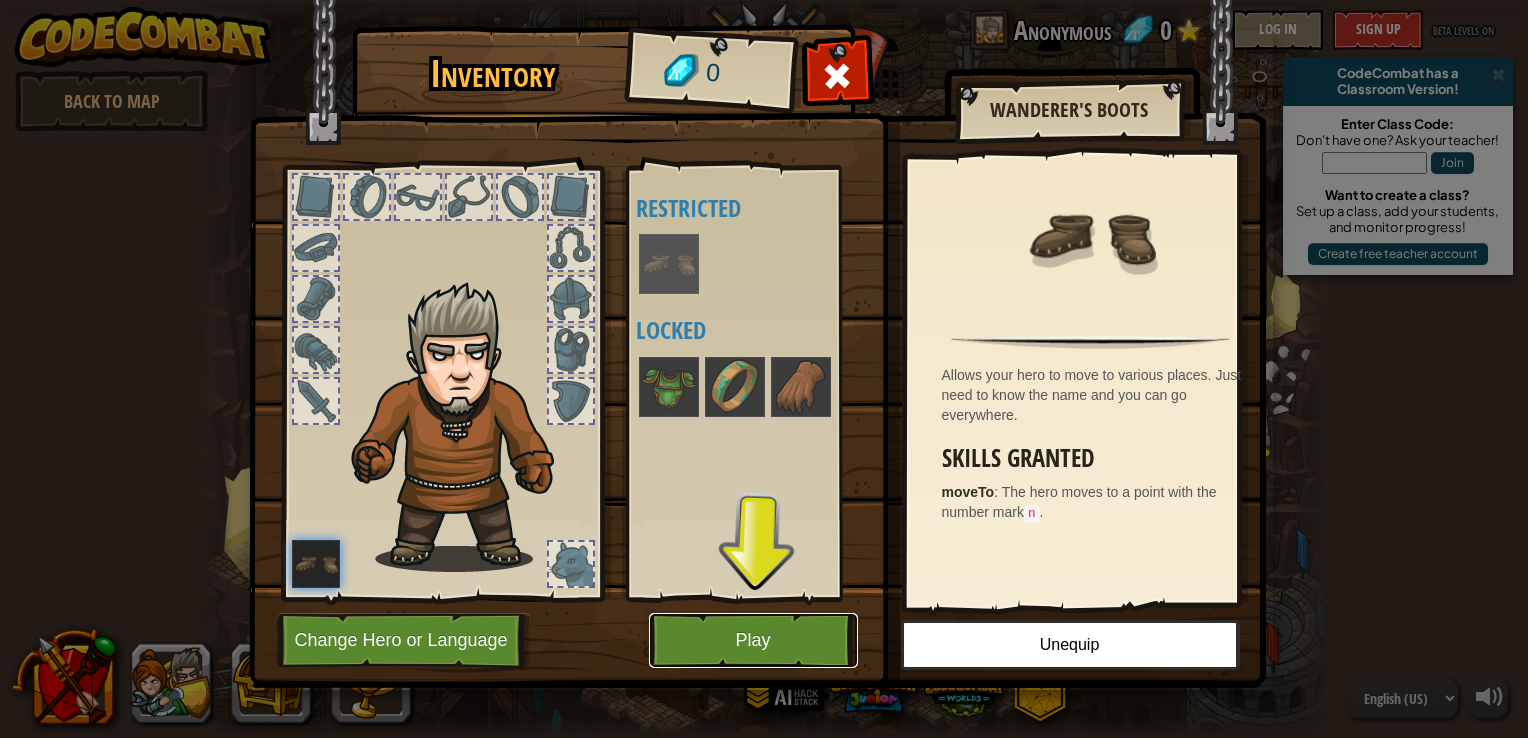 click on "Play" at bounding box center (753, 640) 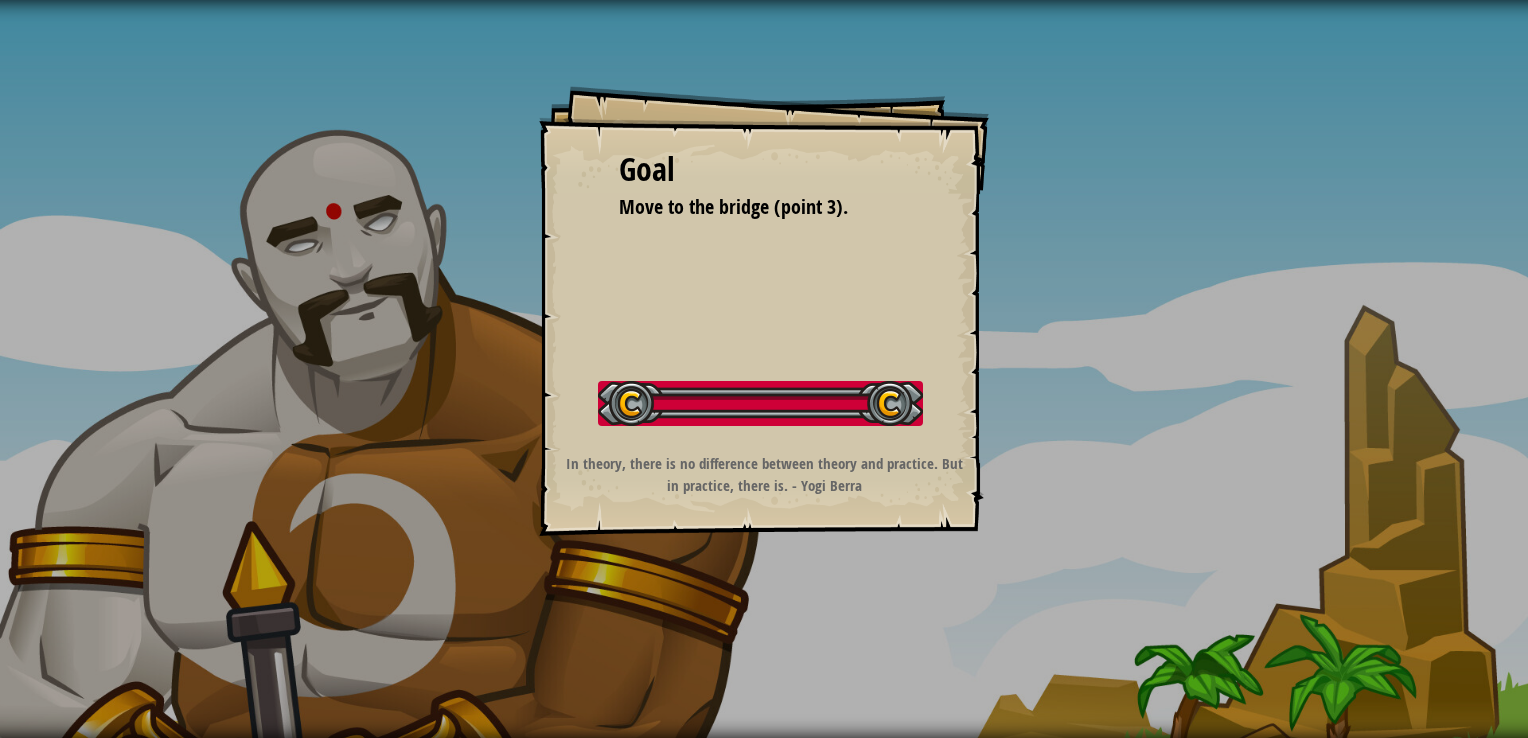 click on "Goal Move to the bridge (point [NUMBER]). Start Level Error loading from server. Try refreshing the page. You'll need a subscription to play this level. Subscribe You'll need to join a course to play this level. Back to my courses Ask your teacher to assign a license to you so you can continue to play CodeCombat! Back to my courses This level is locked. Back to my courses In theory, there is no difference between theory and practice. But in practice, there is. - [NAME]" at bounding box center [764, 369] 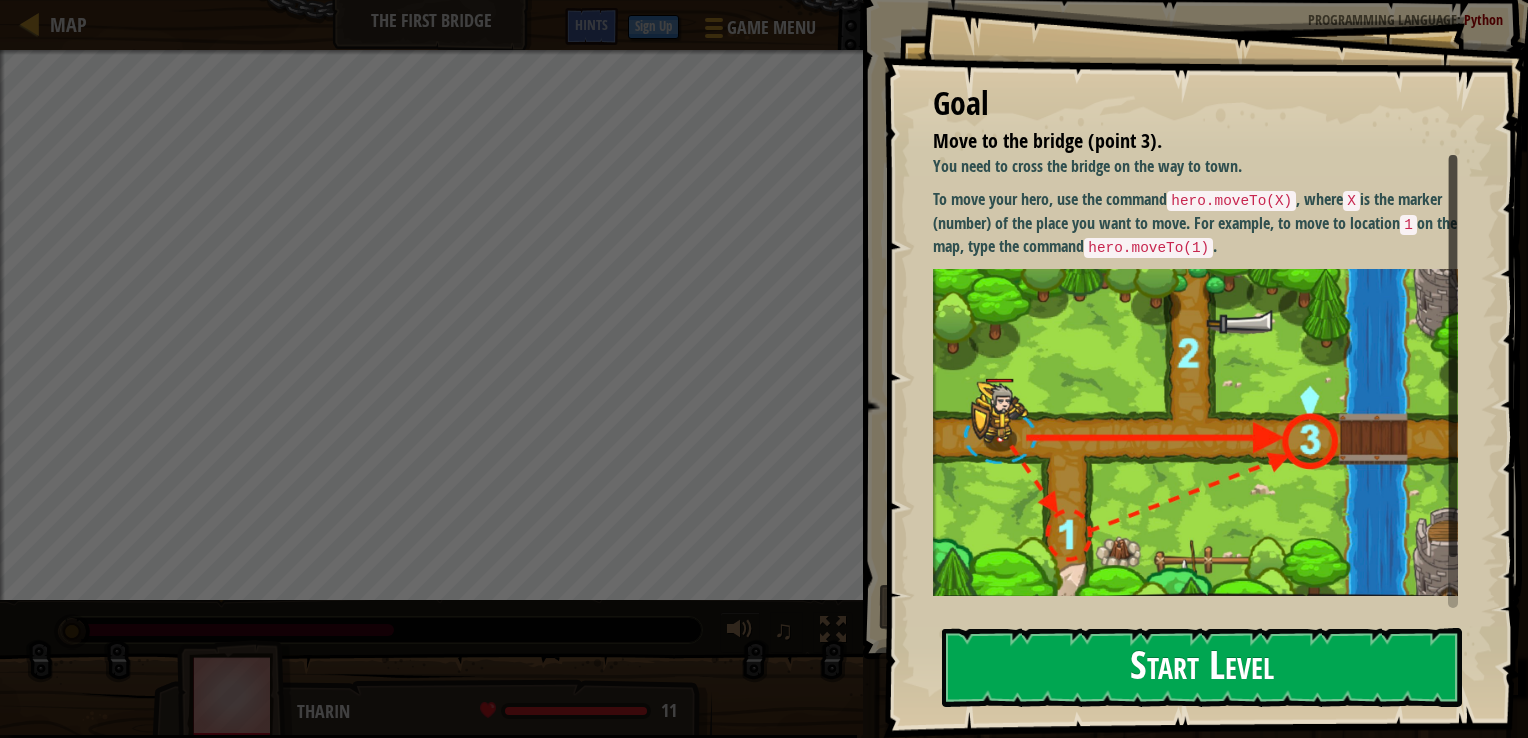 click on "Start Level" at bounding box center [1202, 667] 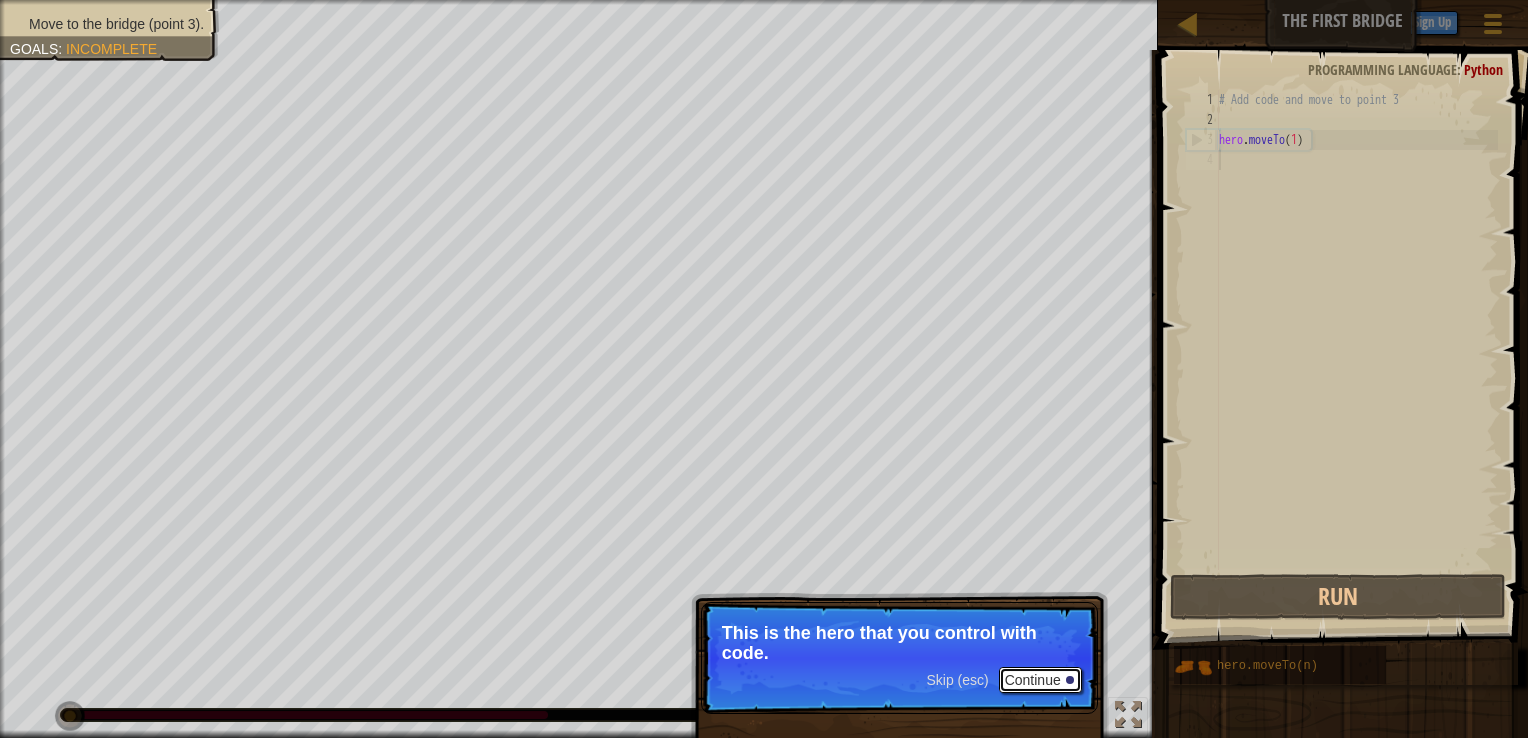 click on "Continue" at bounding box center (1040, 680) 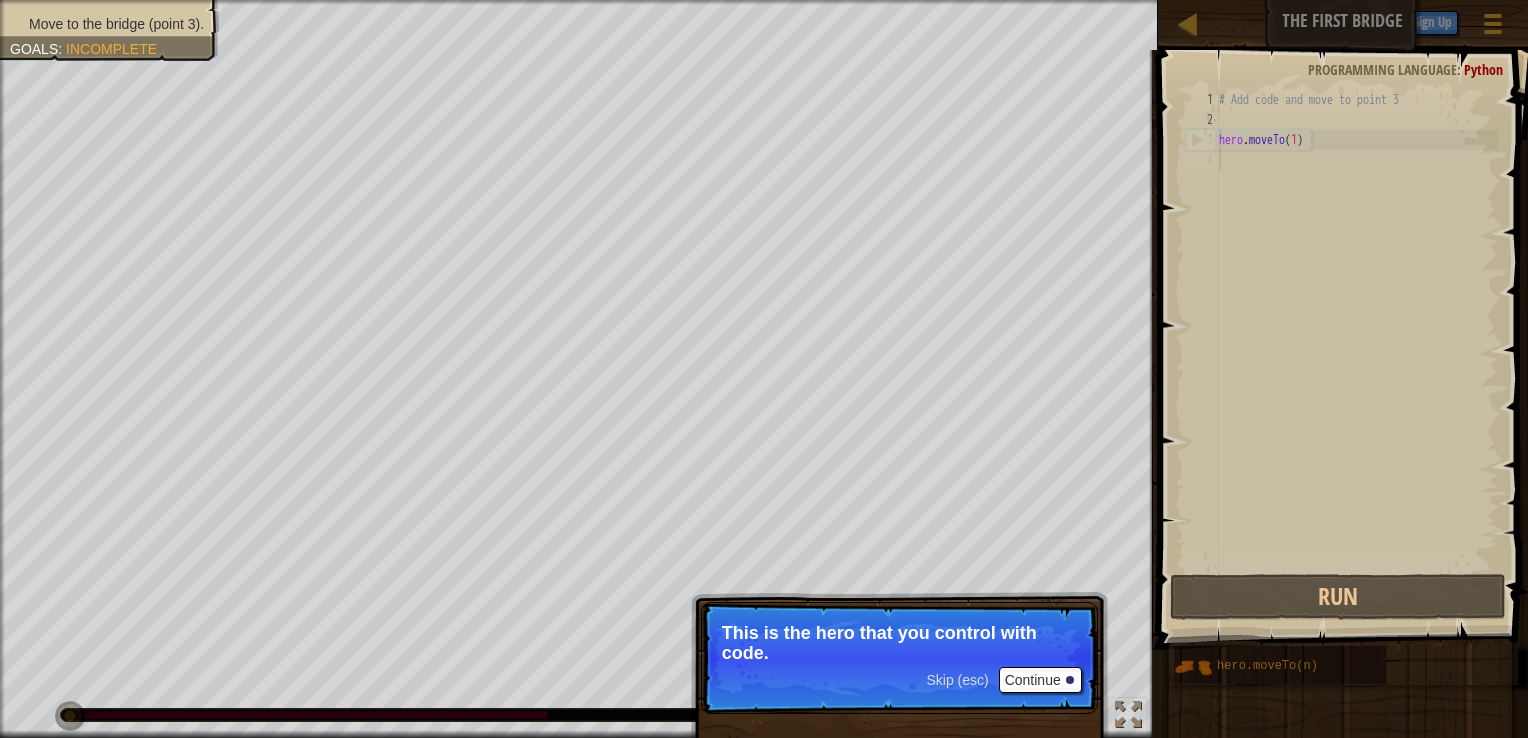 scroll, scrollTop: 9, scrollLeft: 0, axis: vertical 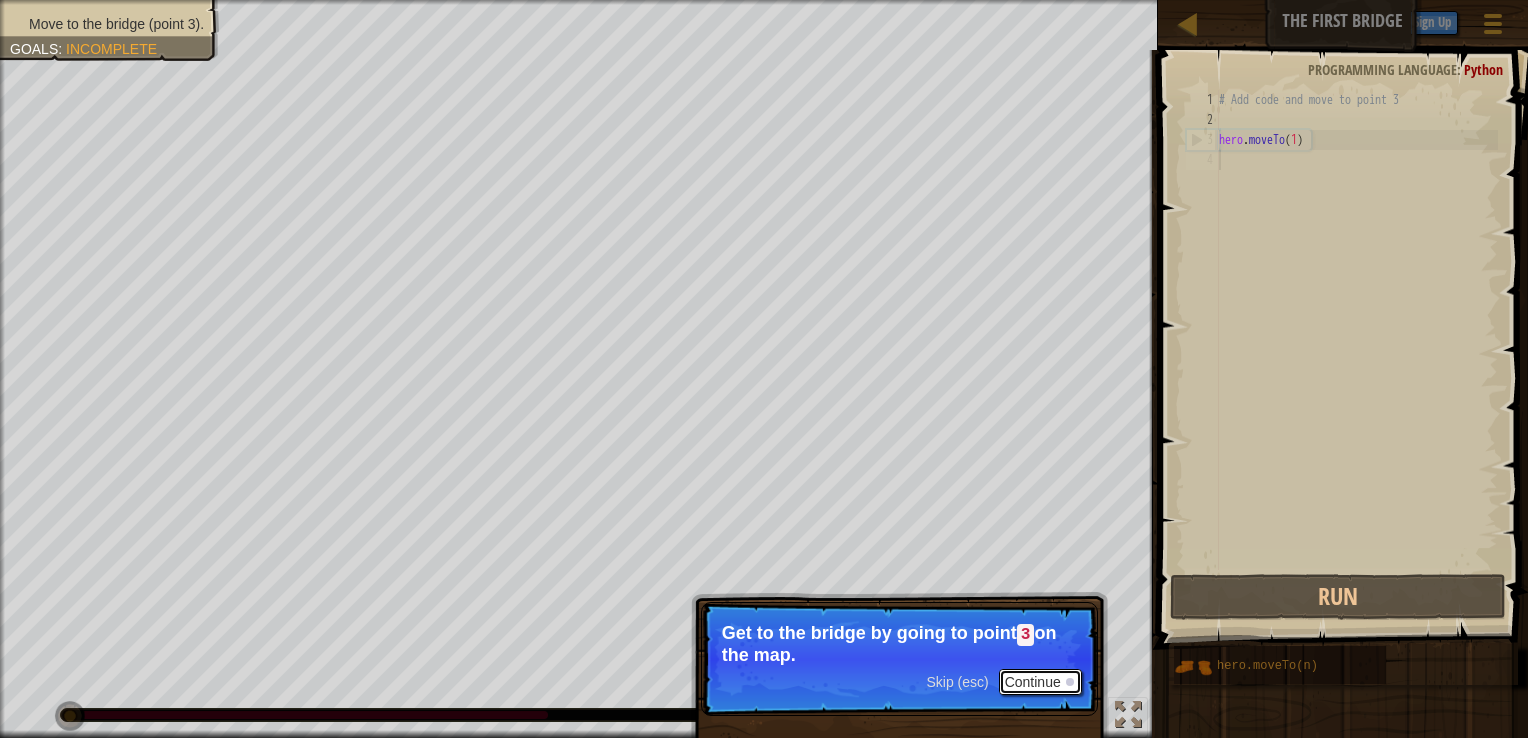 click on "Continue" at bounding box center [1040, 682] 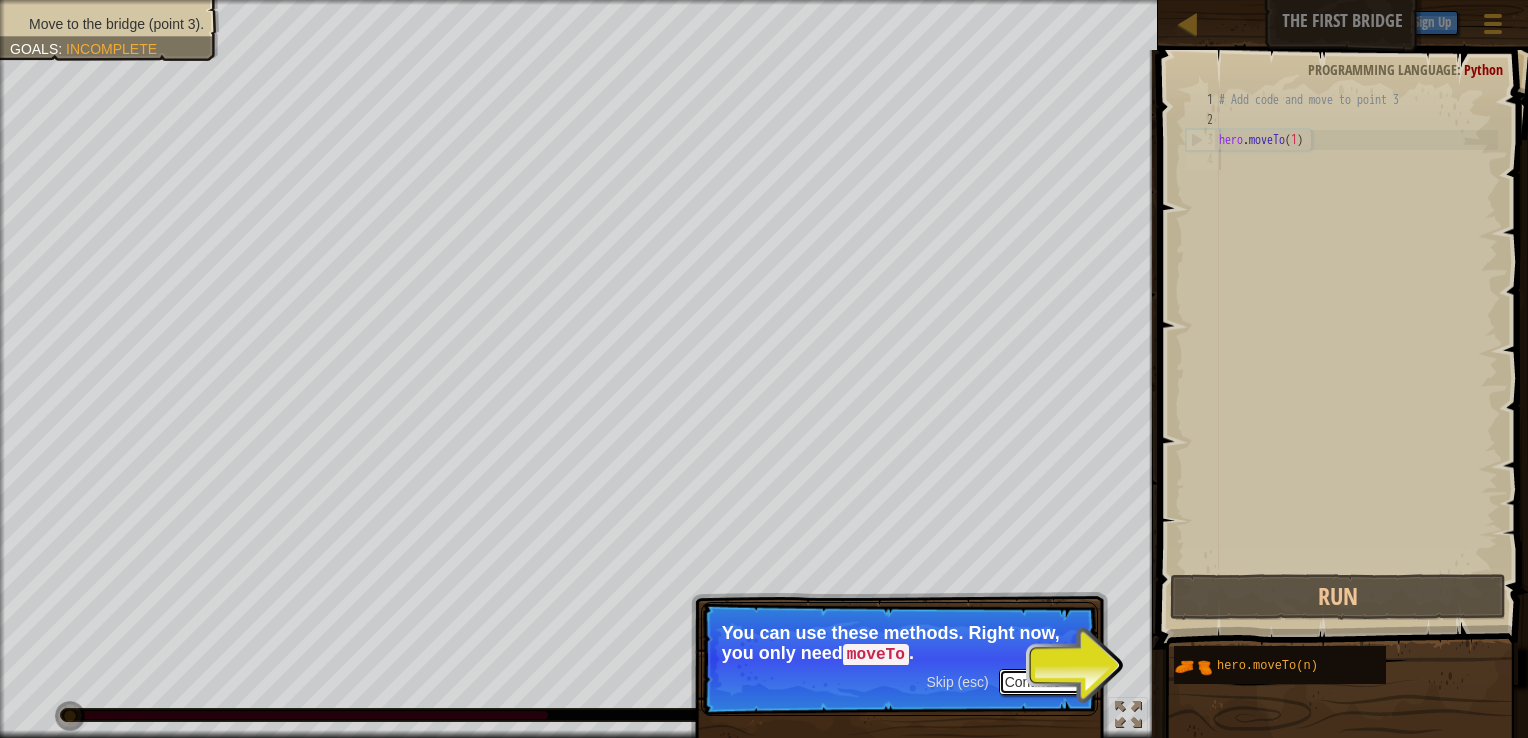 click on "Continue" at bounding box center [1040, 682] 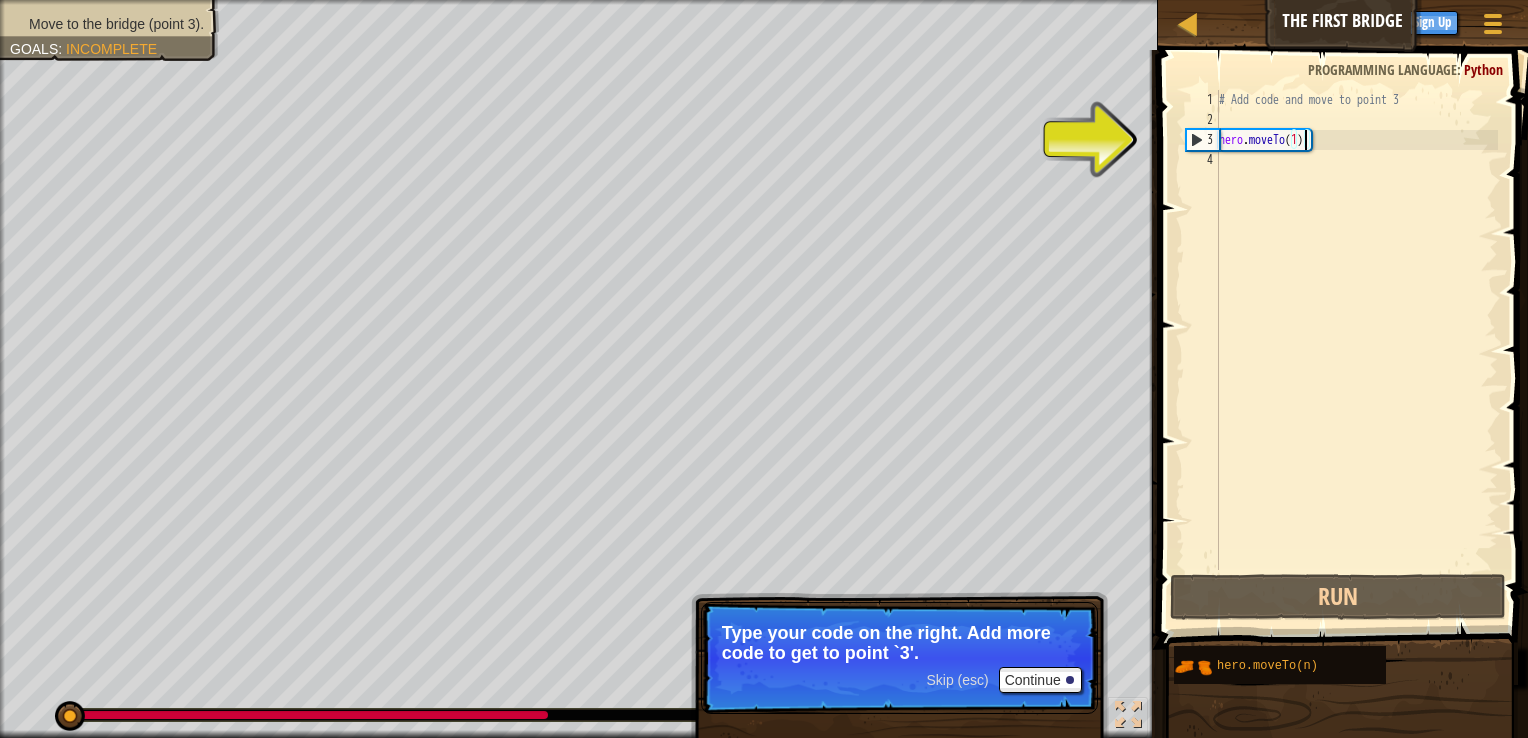 click on "# Add code and move to point 3 hero . moveTo ( 1 )" at bounding box center (1356, 350) 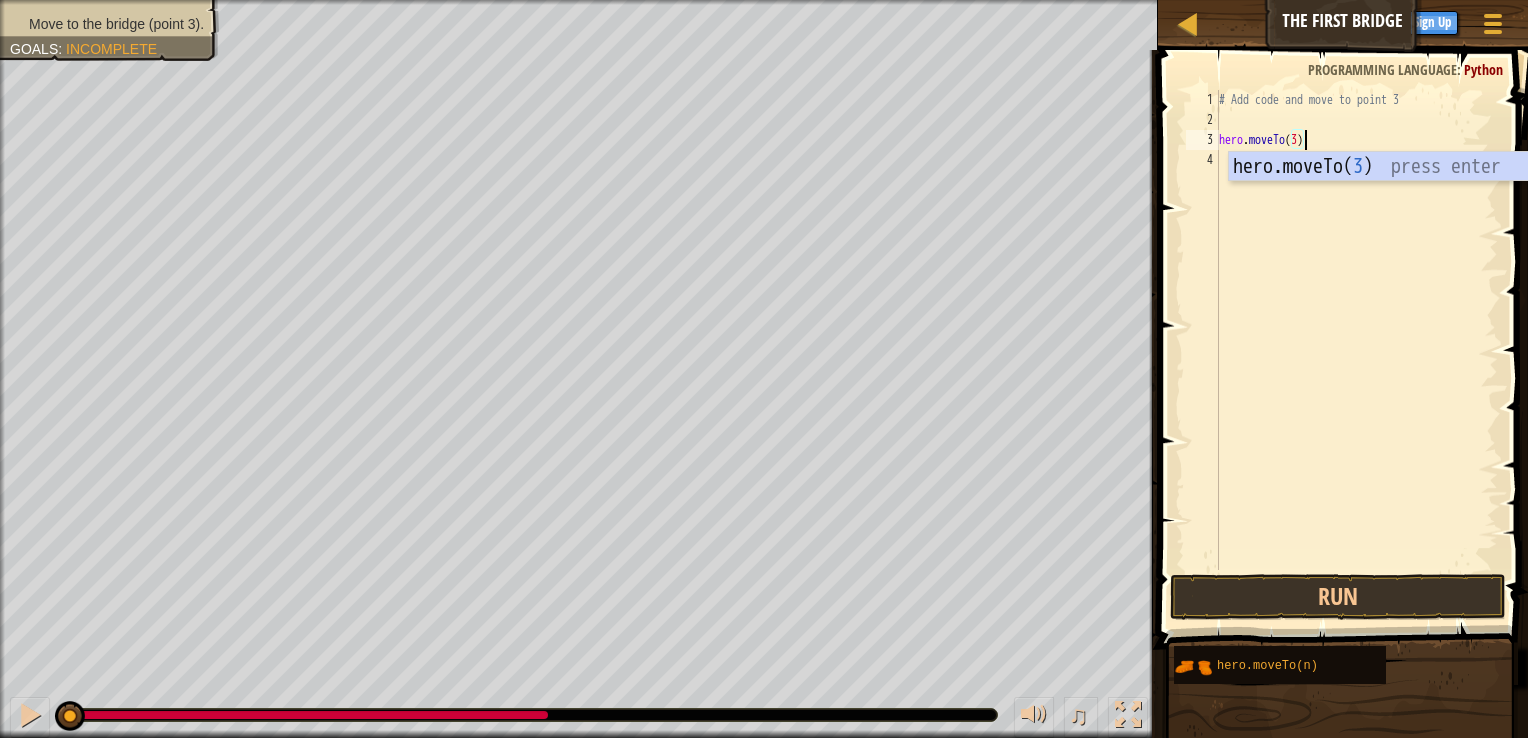 scroll, scrollTop: 9, scrollLeft: 6, axis: both 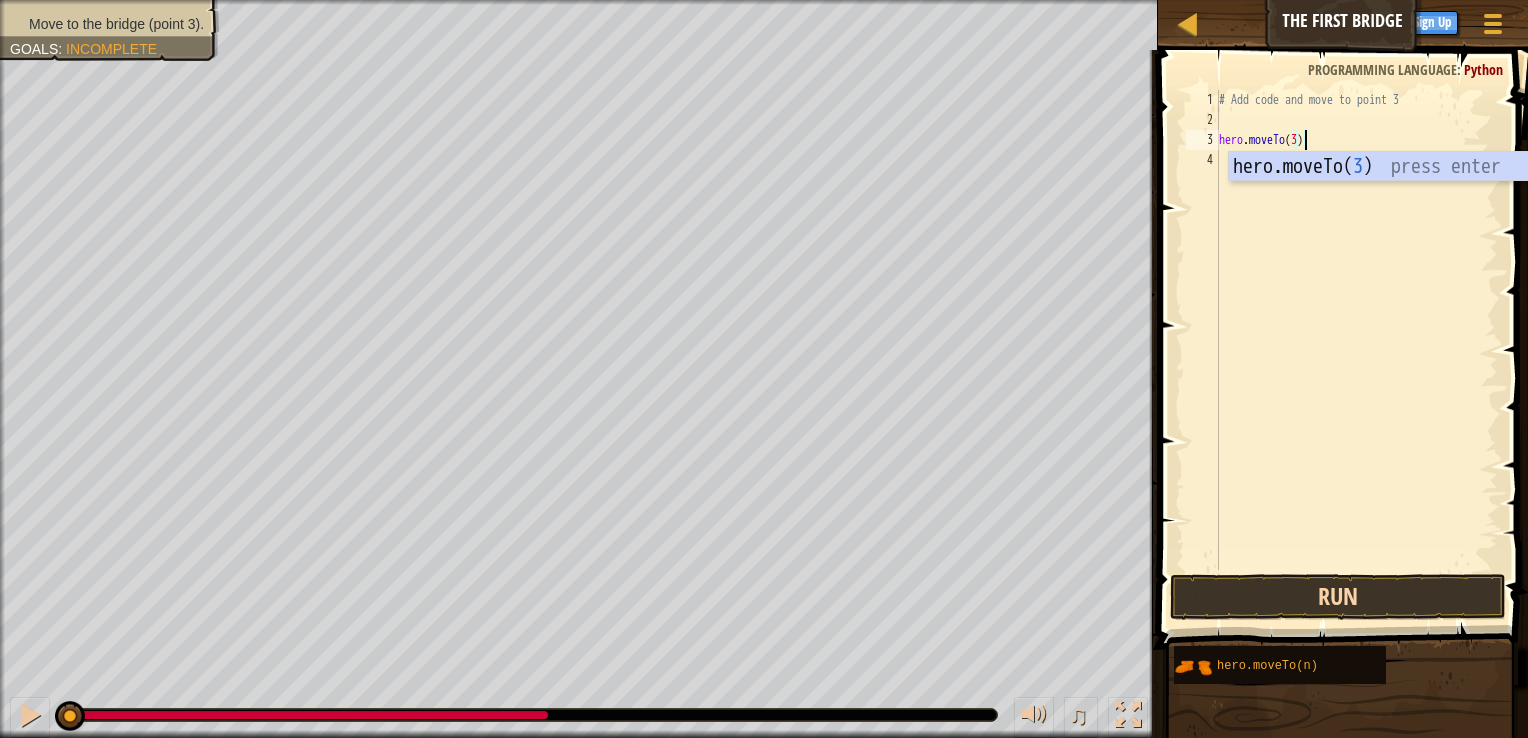type on "hero.moveTo(3)" 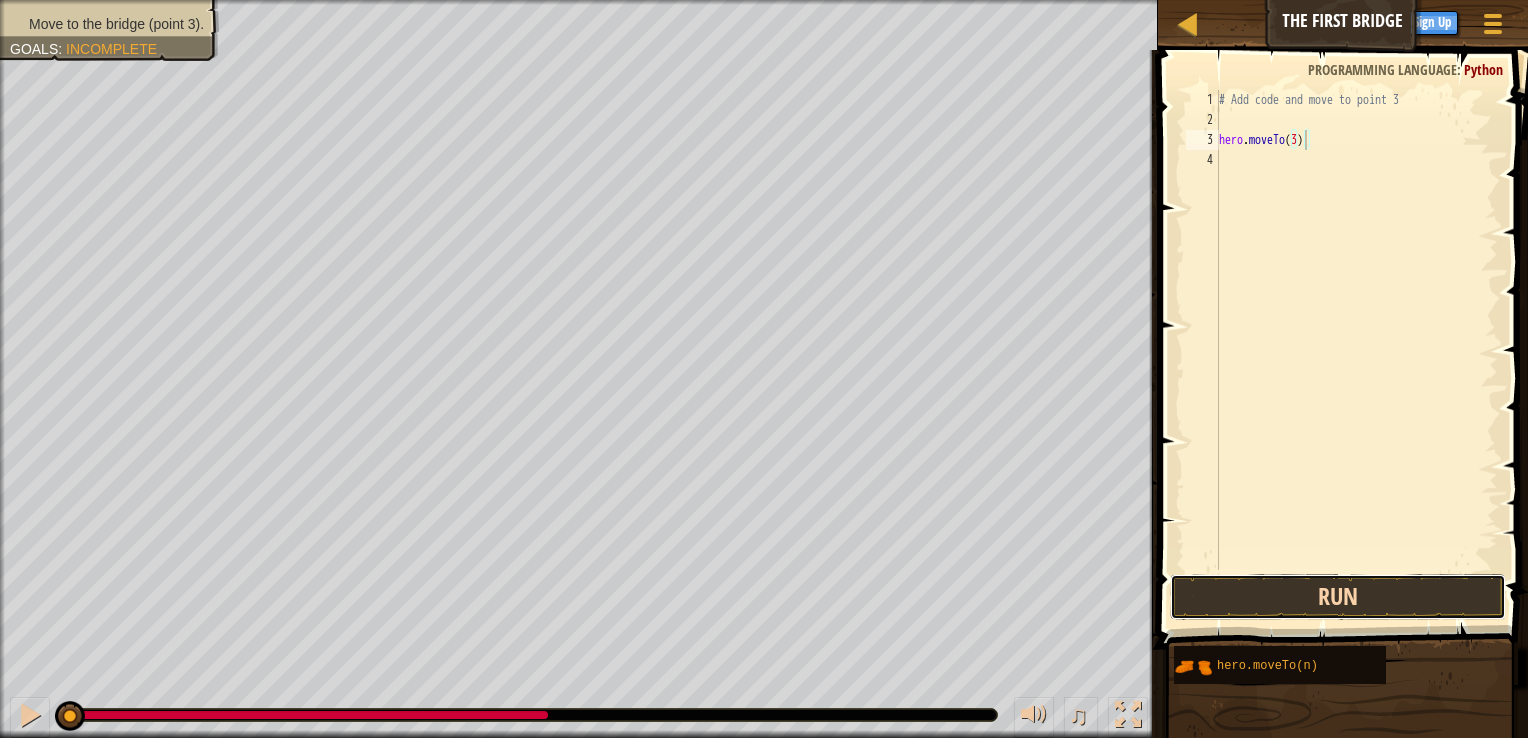 click on "Run" at bounding box center (1338, 597) 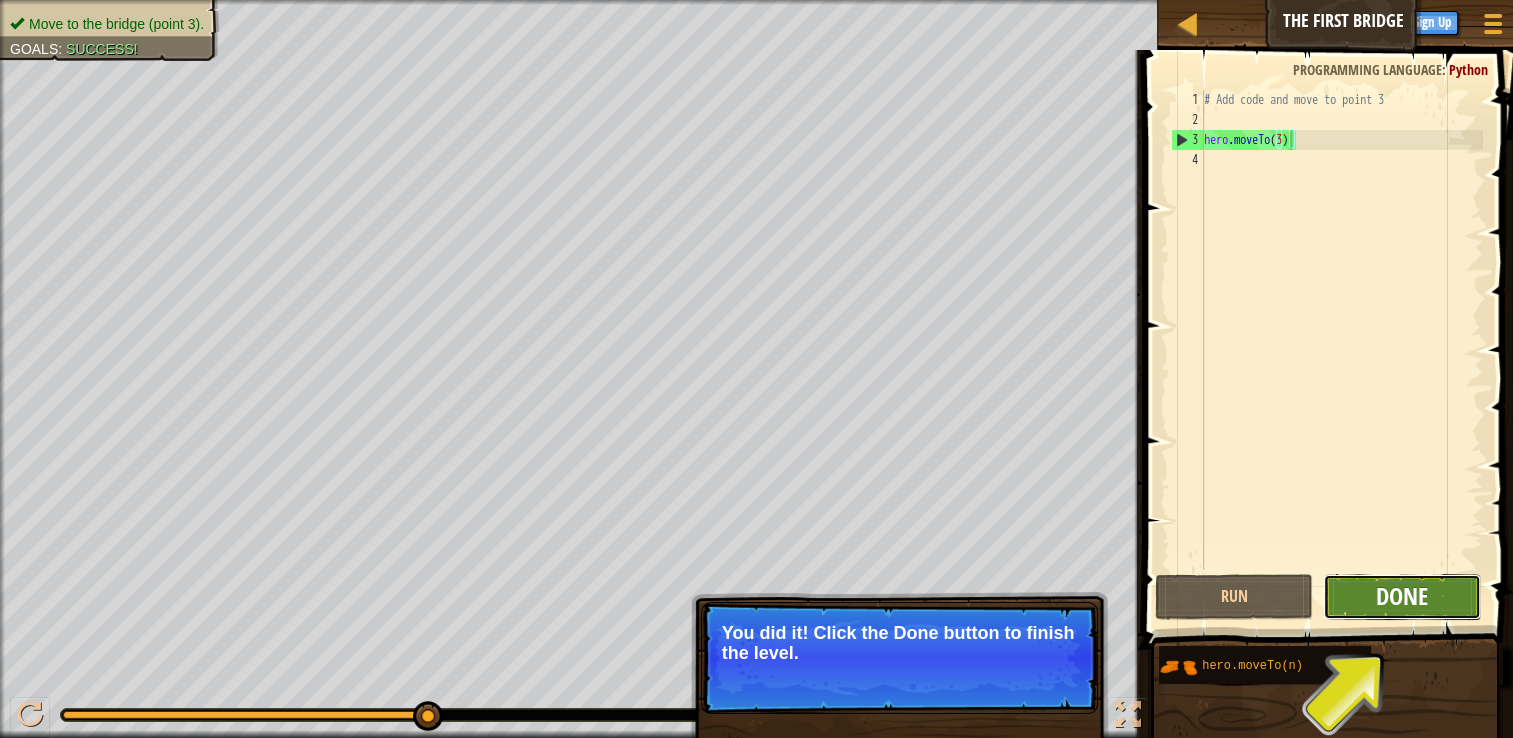 click on "Done" at bounding box center (1402, 596) 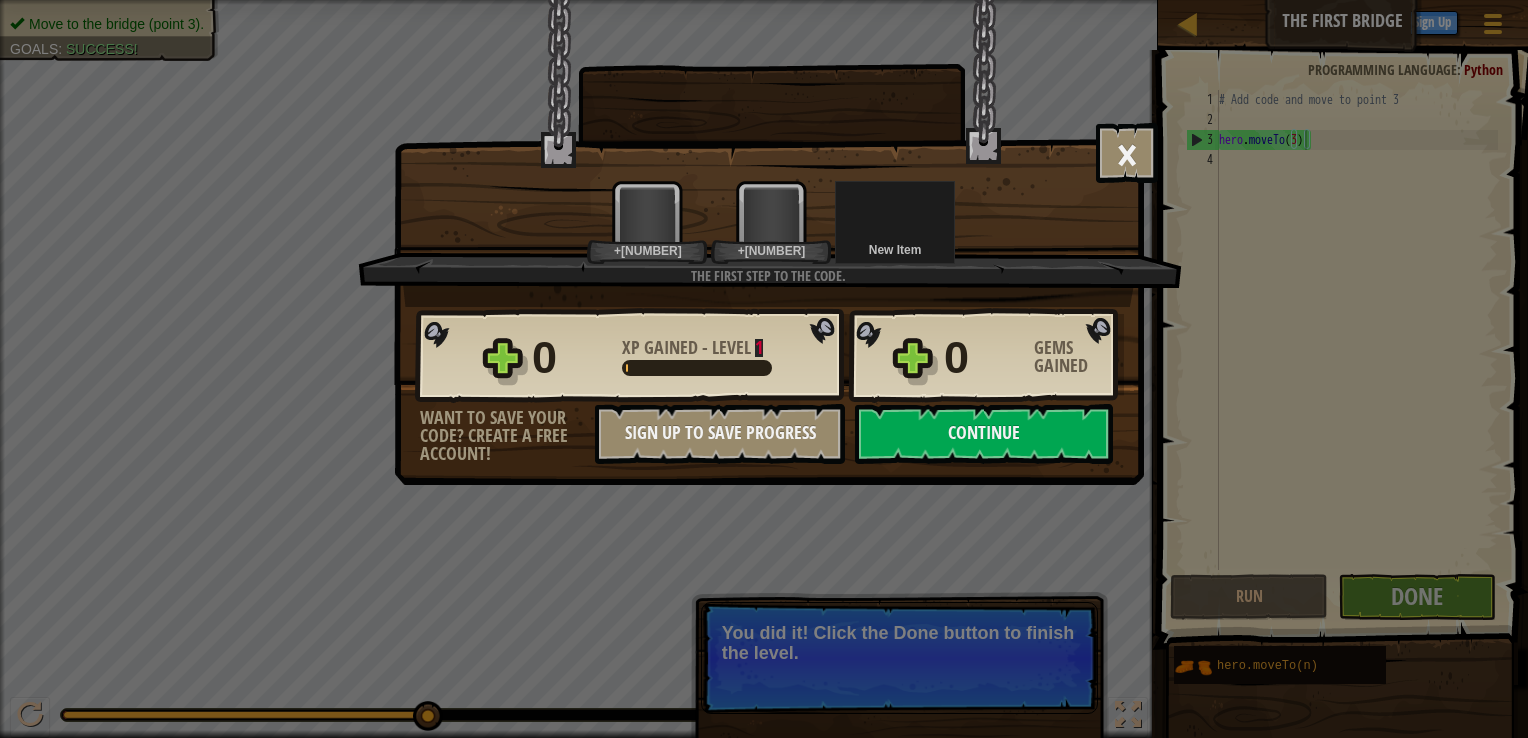 type 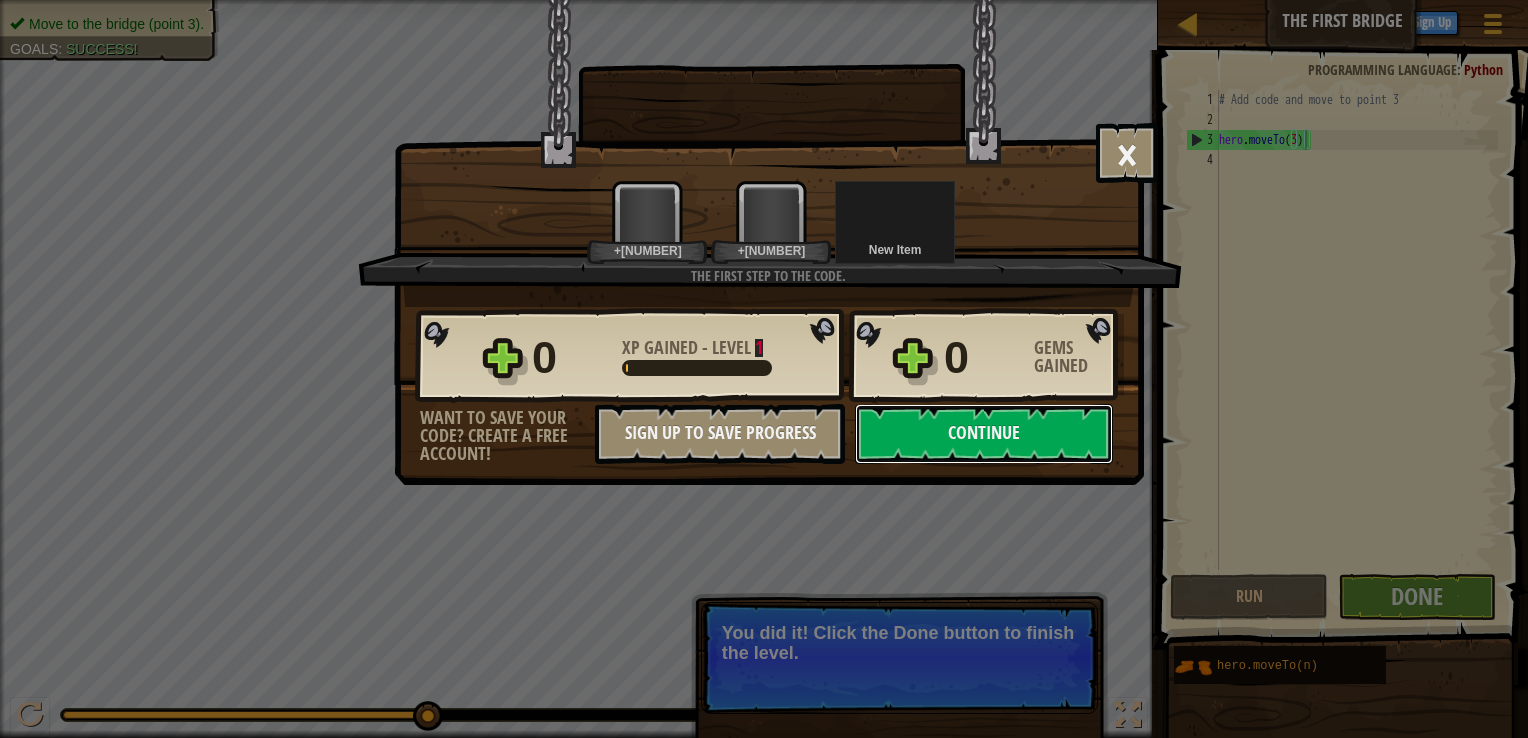type 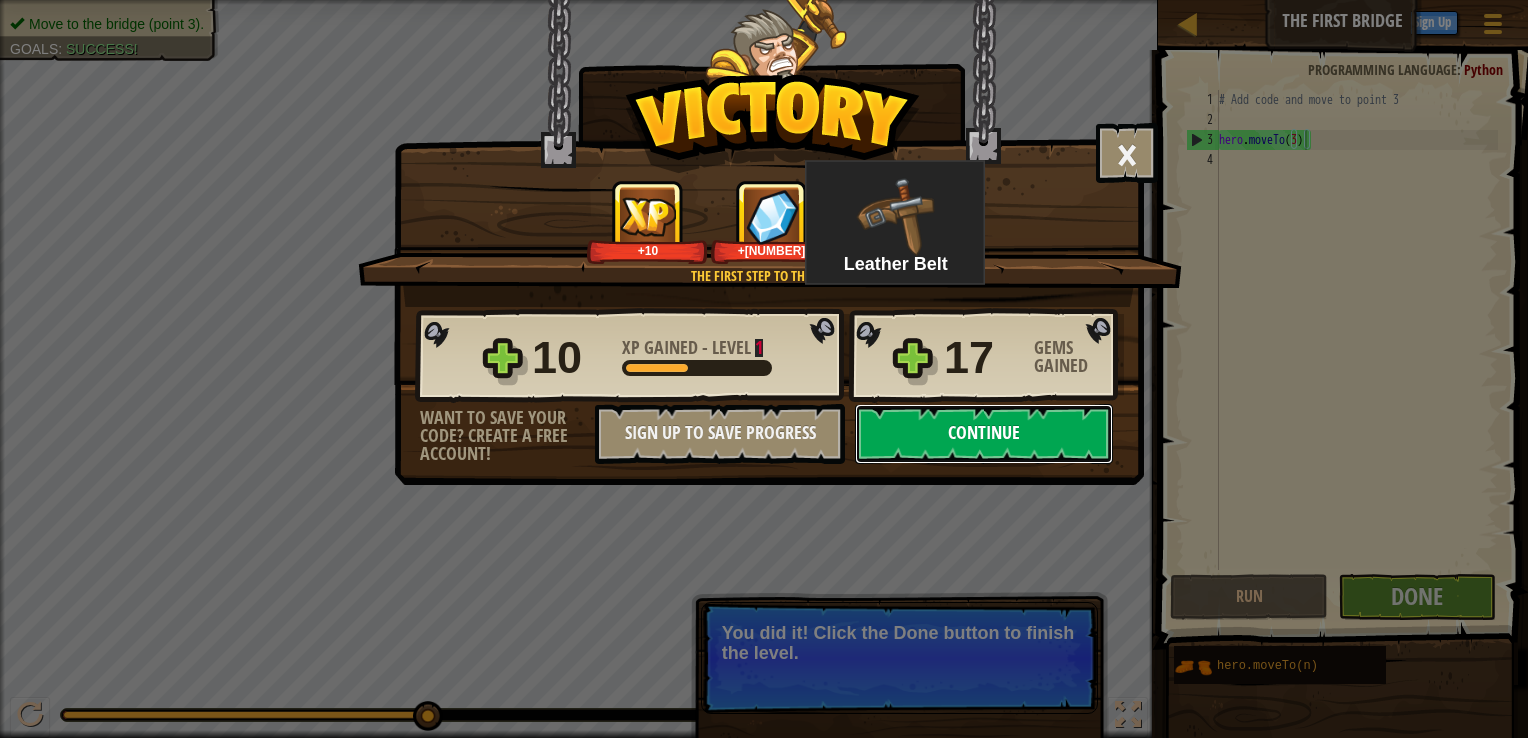 click on "Continue" at bounding box center (984, 434) 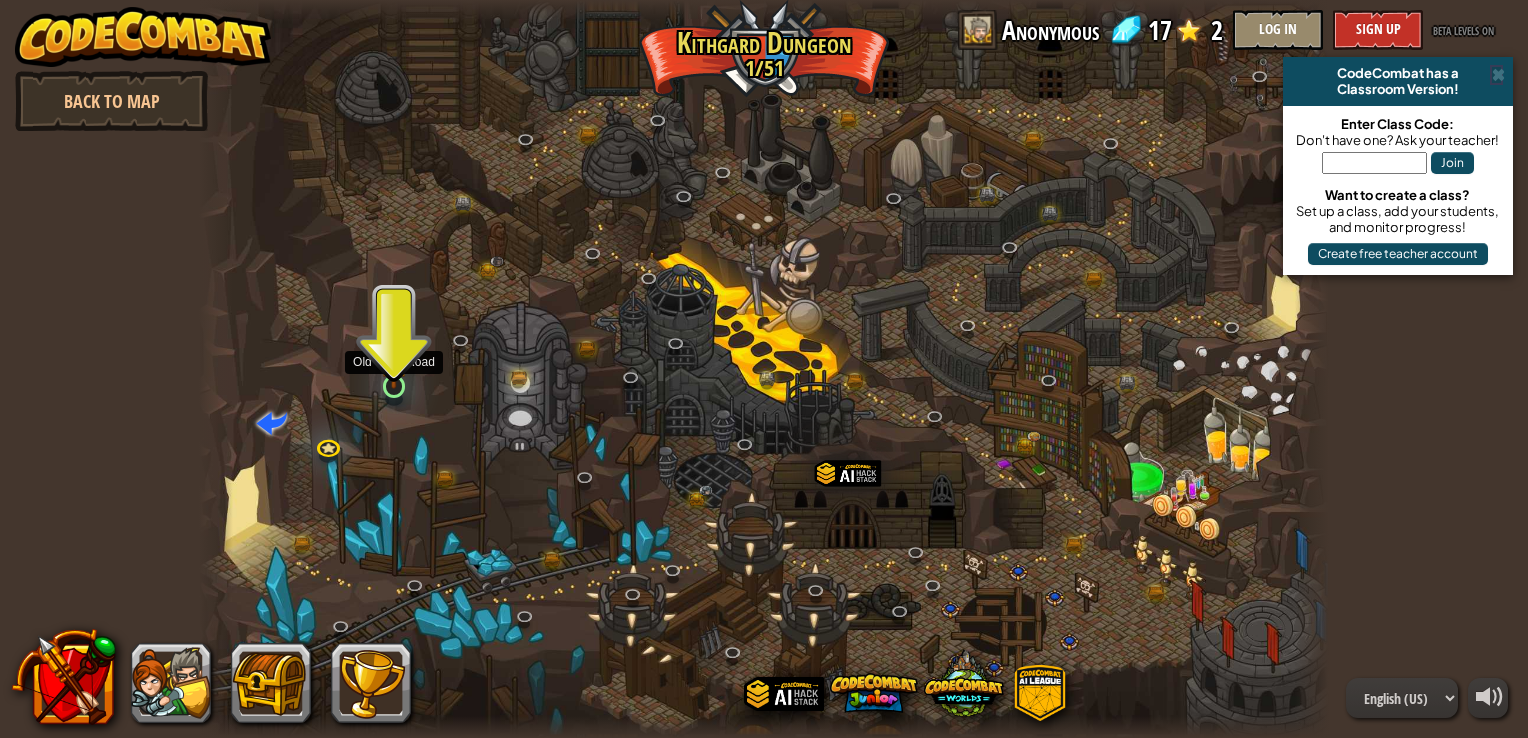 click at bounding box center (394, 356) 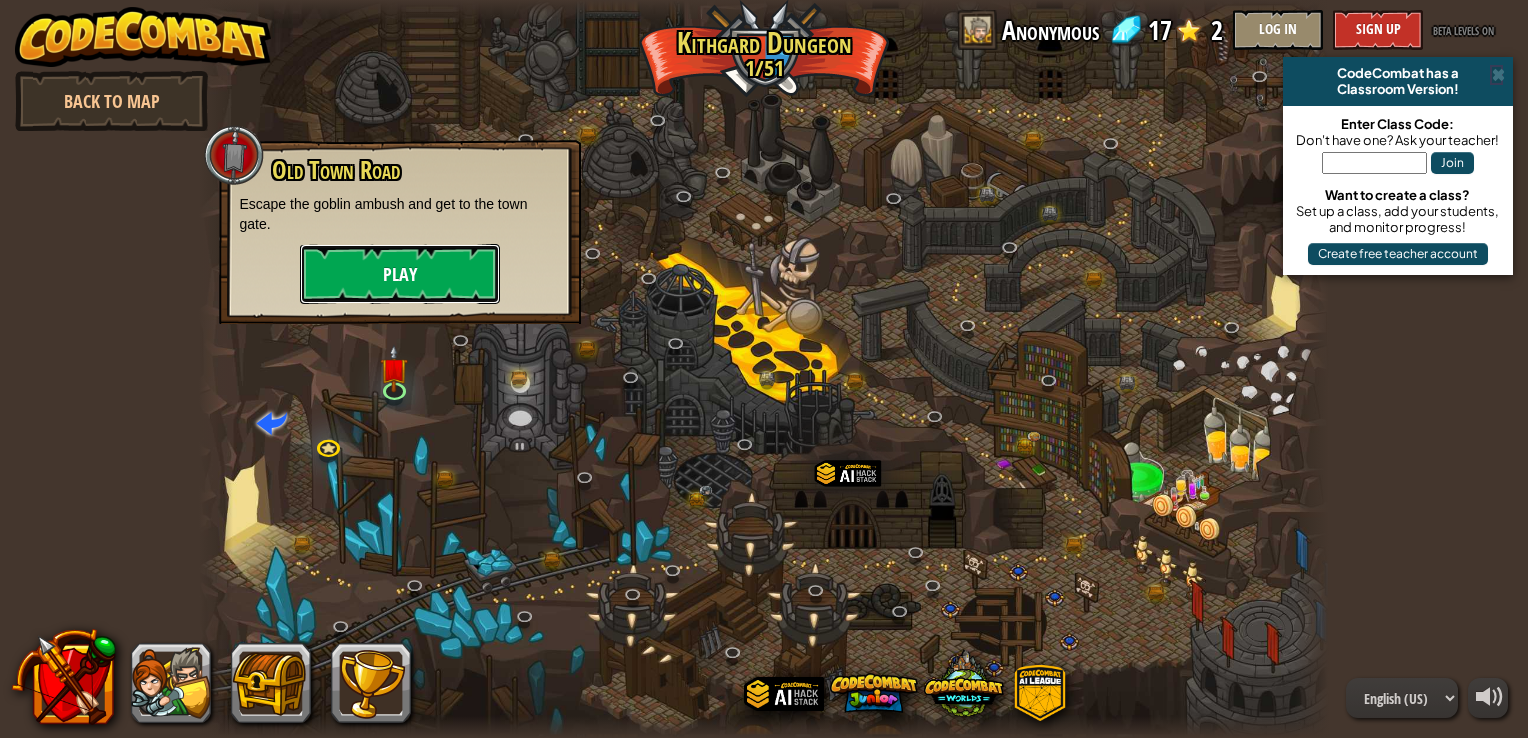 click on "Play" at bounding box center [400, 274] 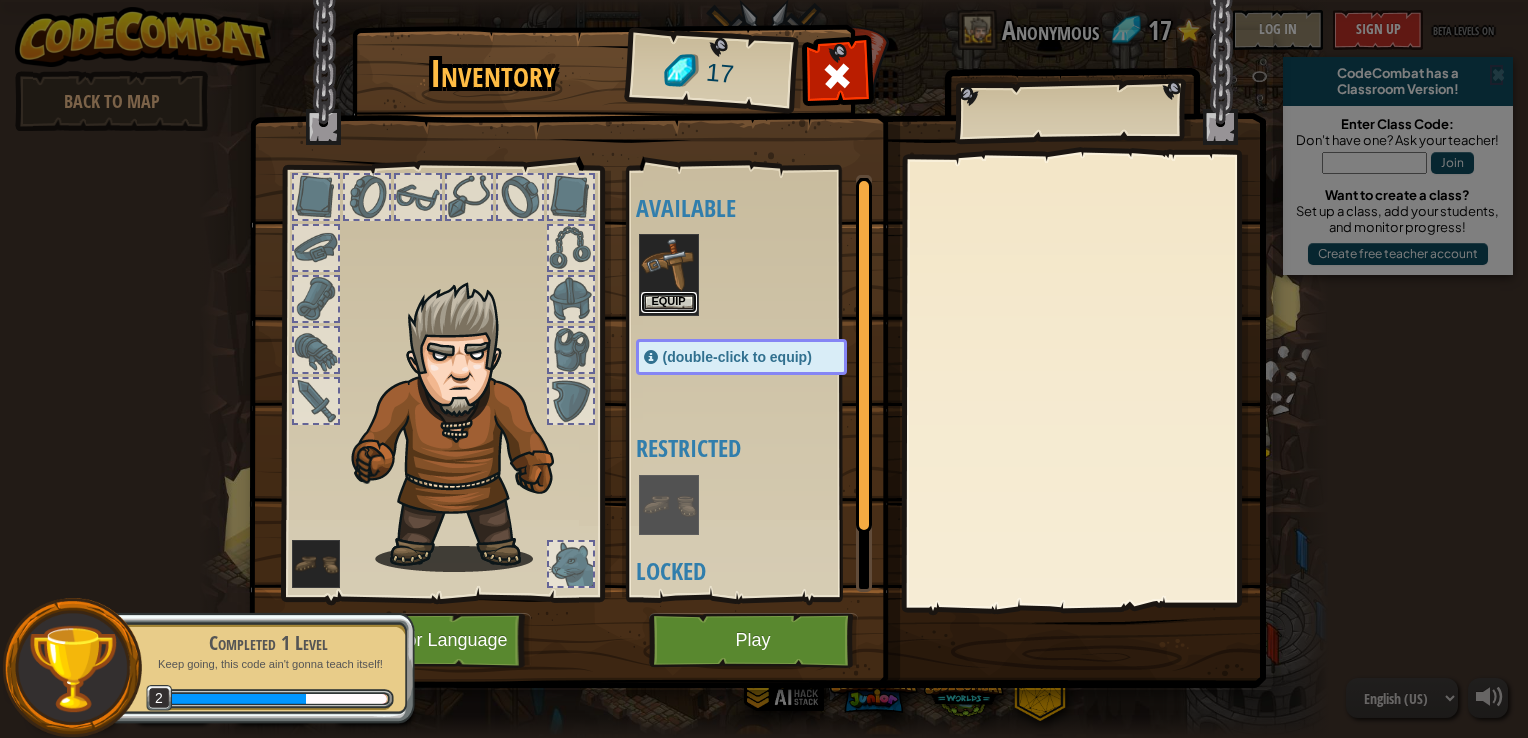 click on "Equip" at bounding box center (669, 302) 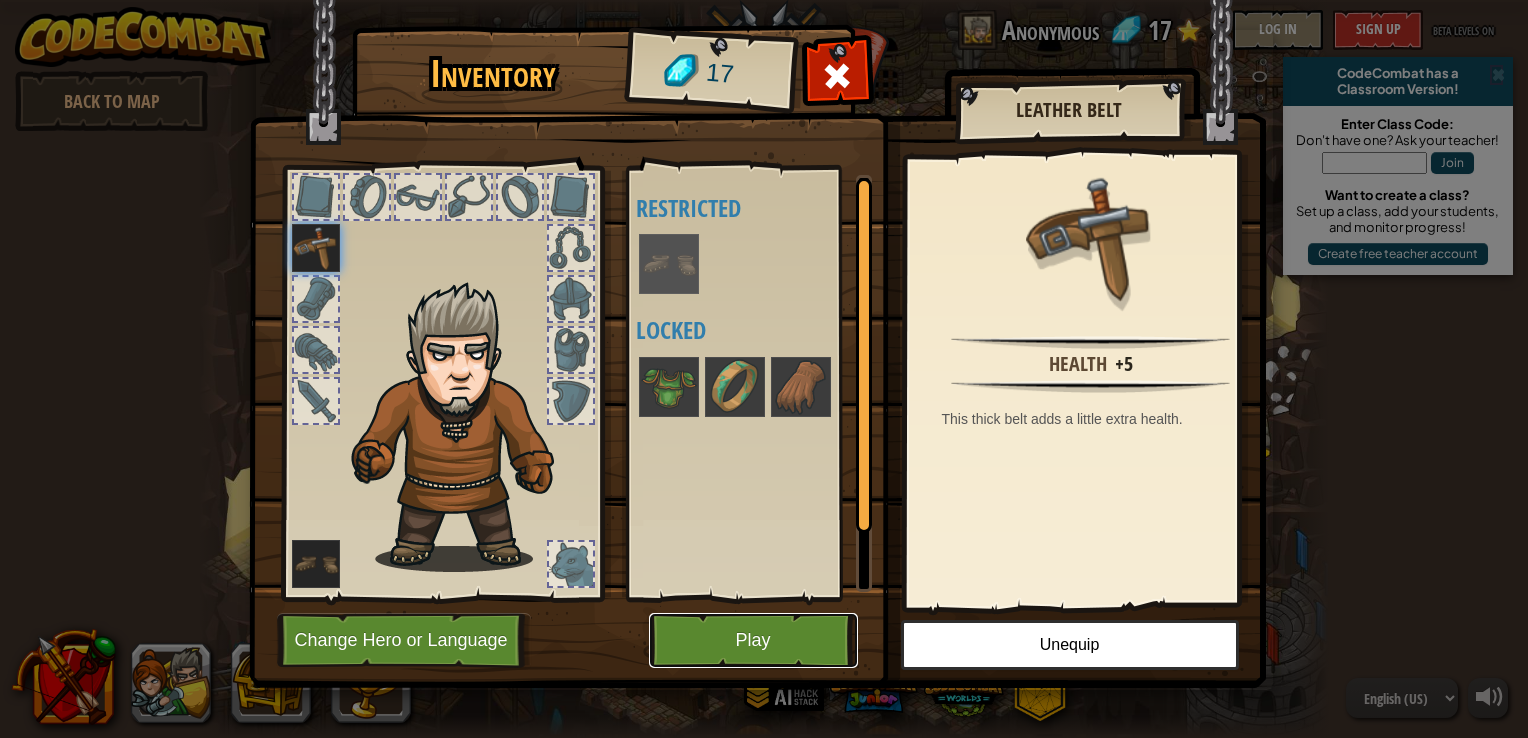 click on "Play" at bounding box center (753, 640) 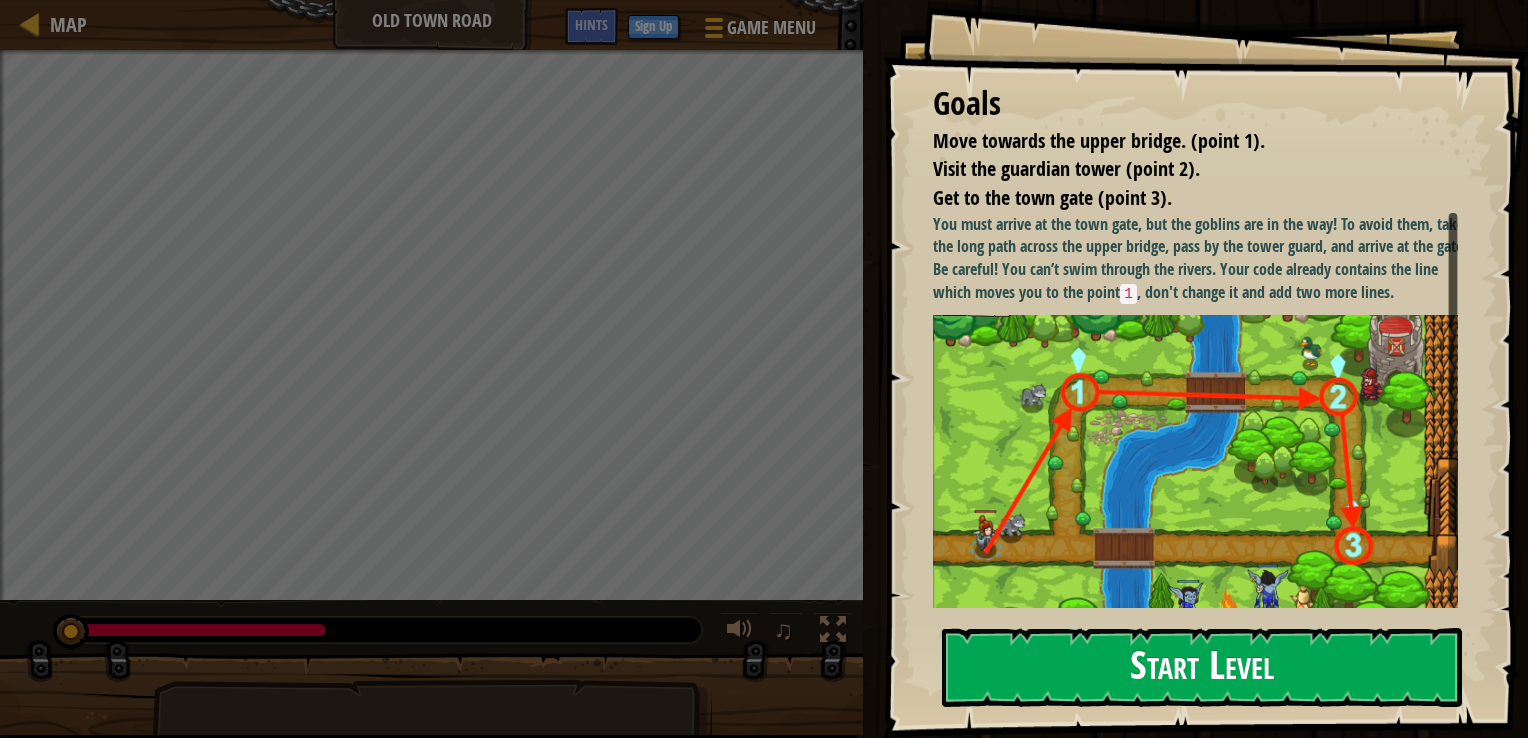 click on "Start Level" at bounding box center [1202, 667] 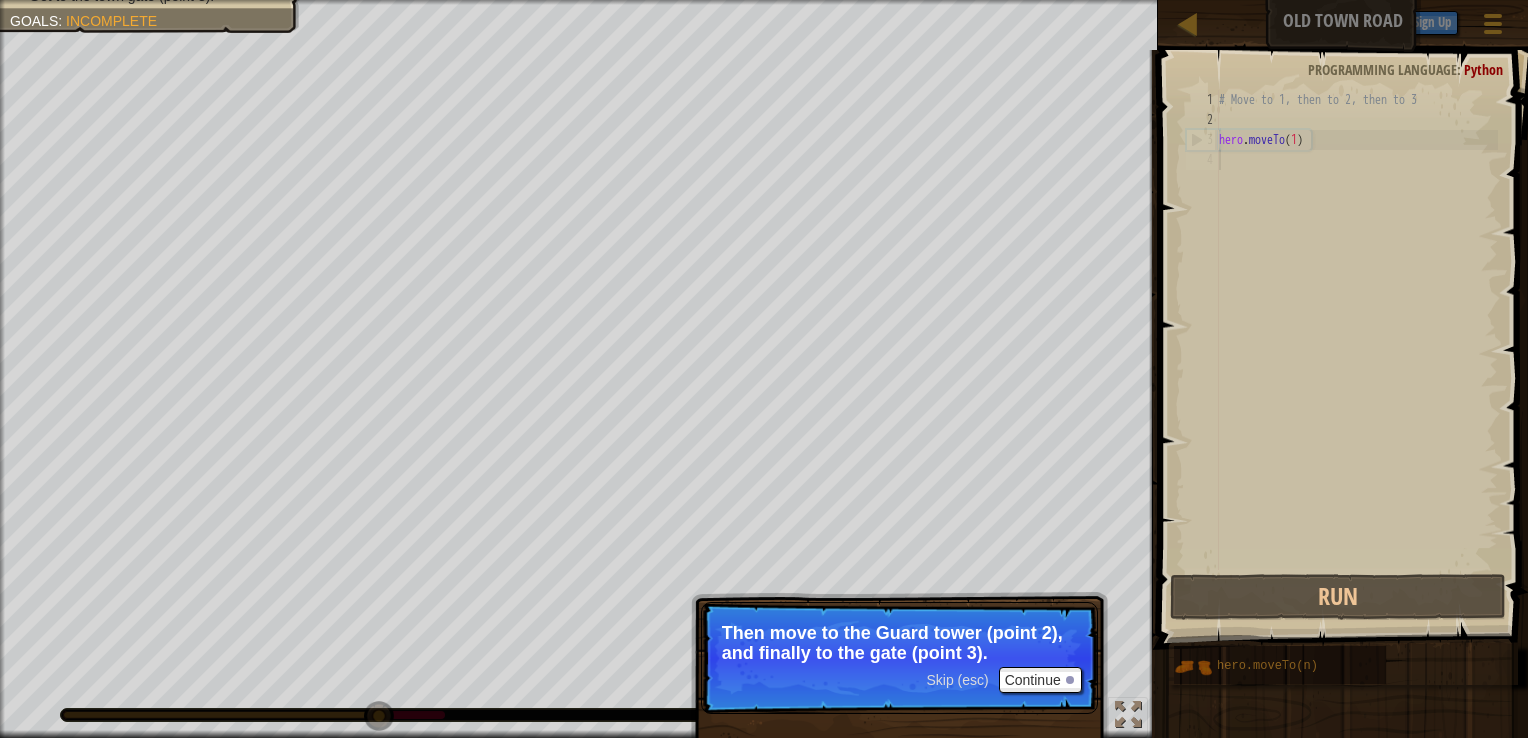 click on "Skip (esc)" at bounding box center [957, 680] 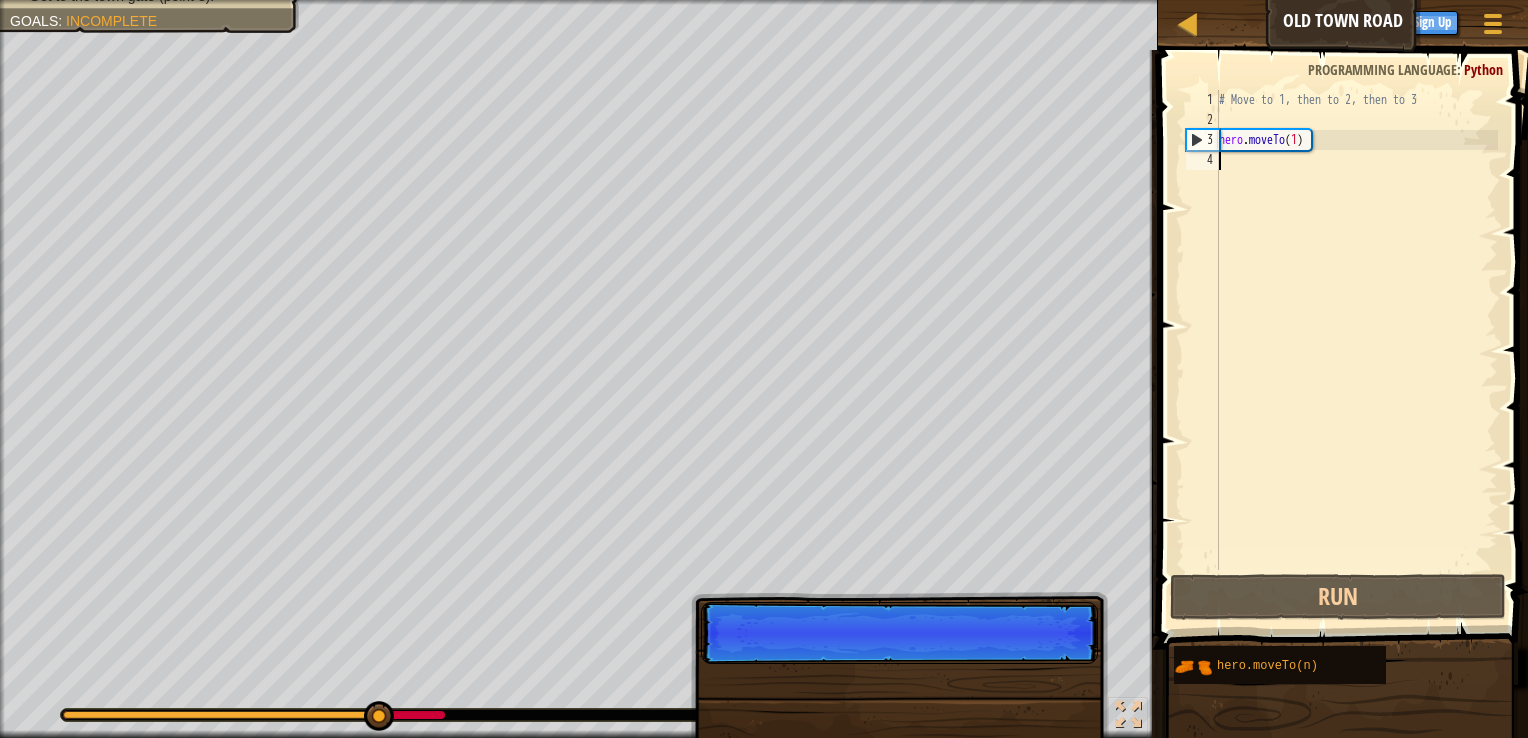 scroll, scrollTop: 9, scrollLeft: 0, axis: vertical 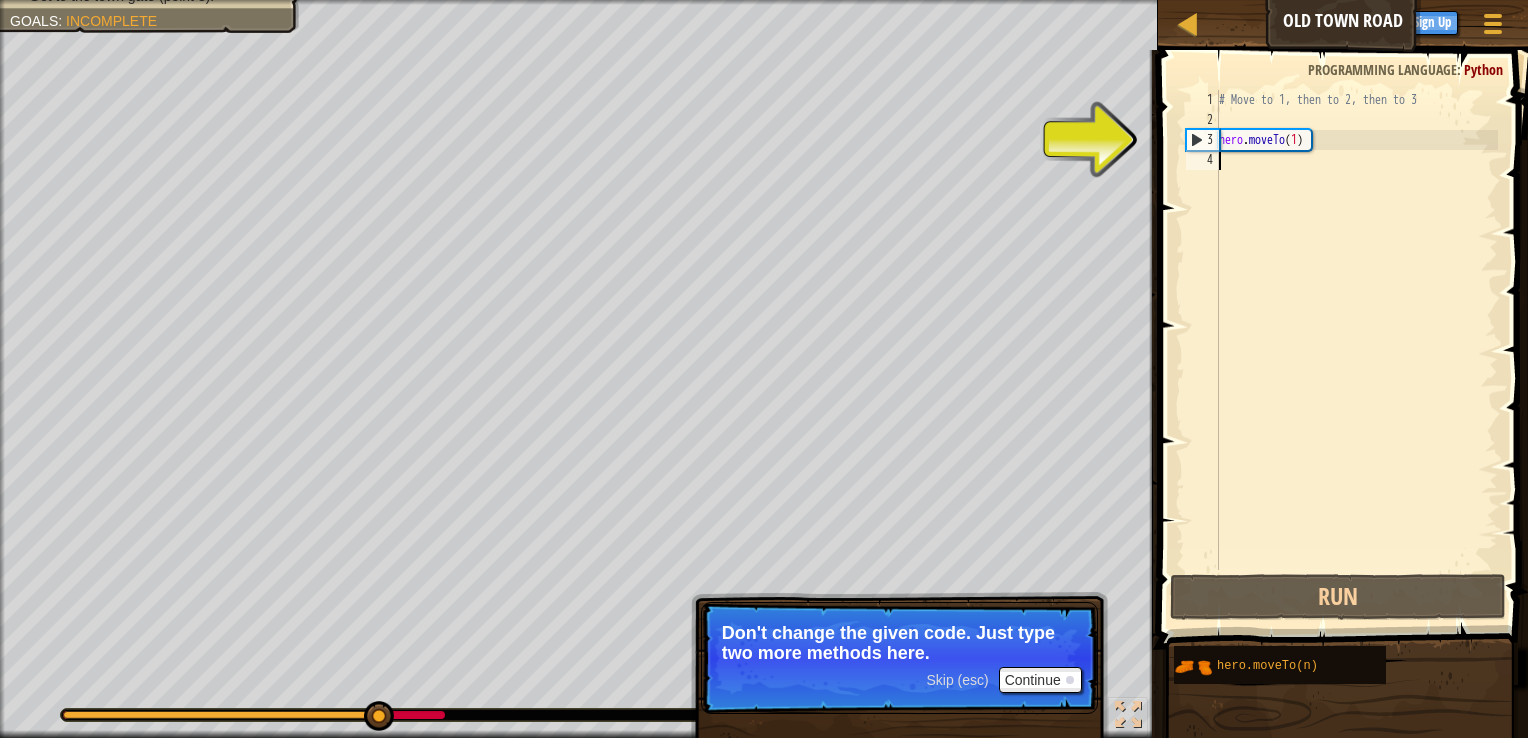 click on "# Move to 1, then to 2, then to 3 hero . moveTo ( 1 )" at bounding box center (1356, 350) 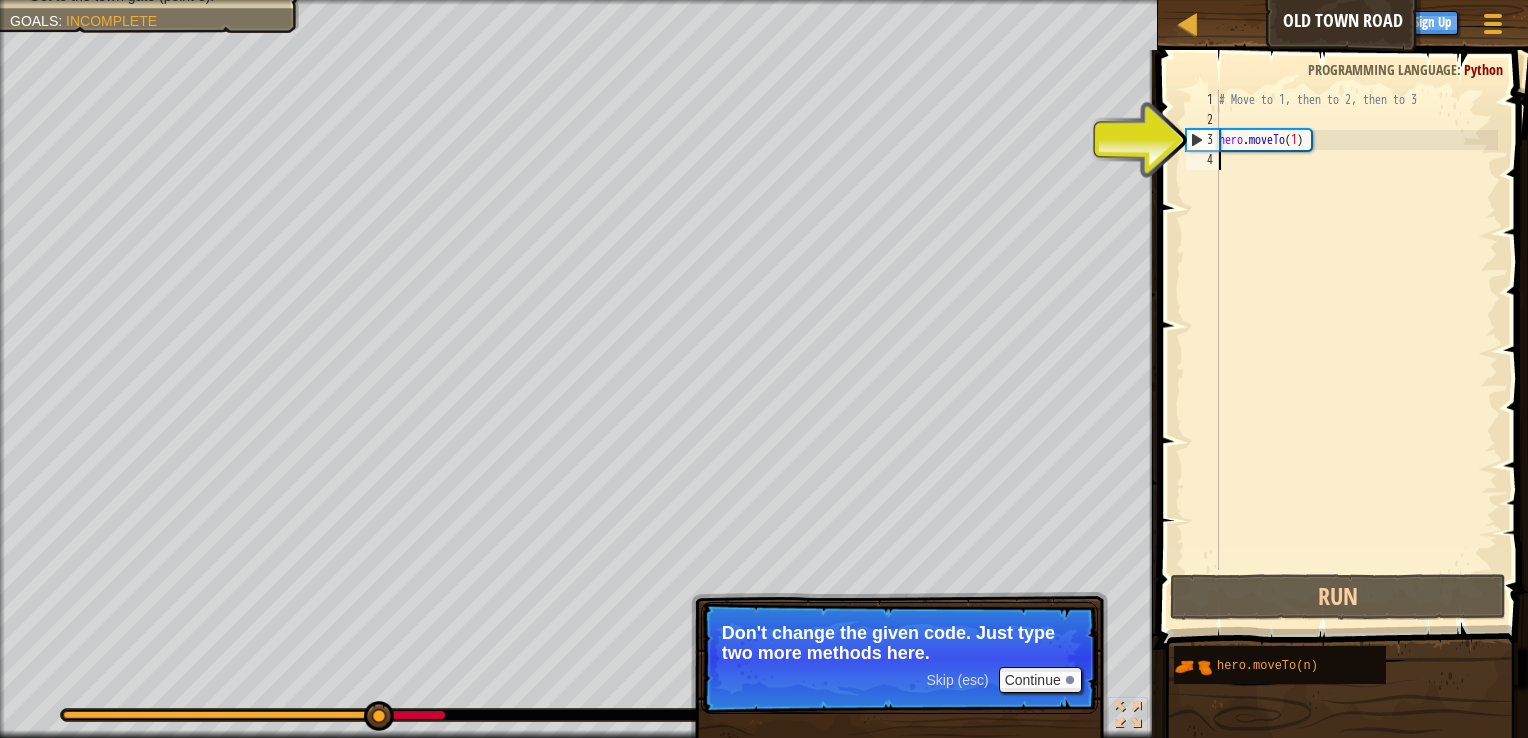 click on "# Move to 1, then to 2, then to 3 hero . moveTo ( 1 )" at bounding box center (1356, 350) 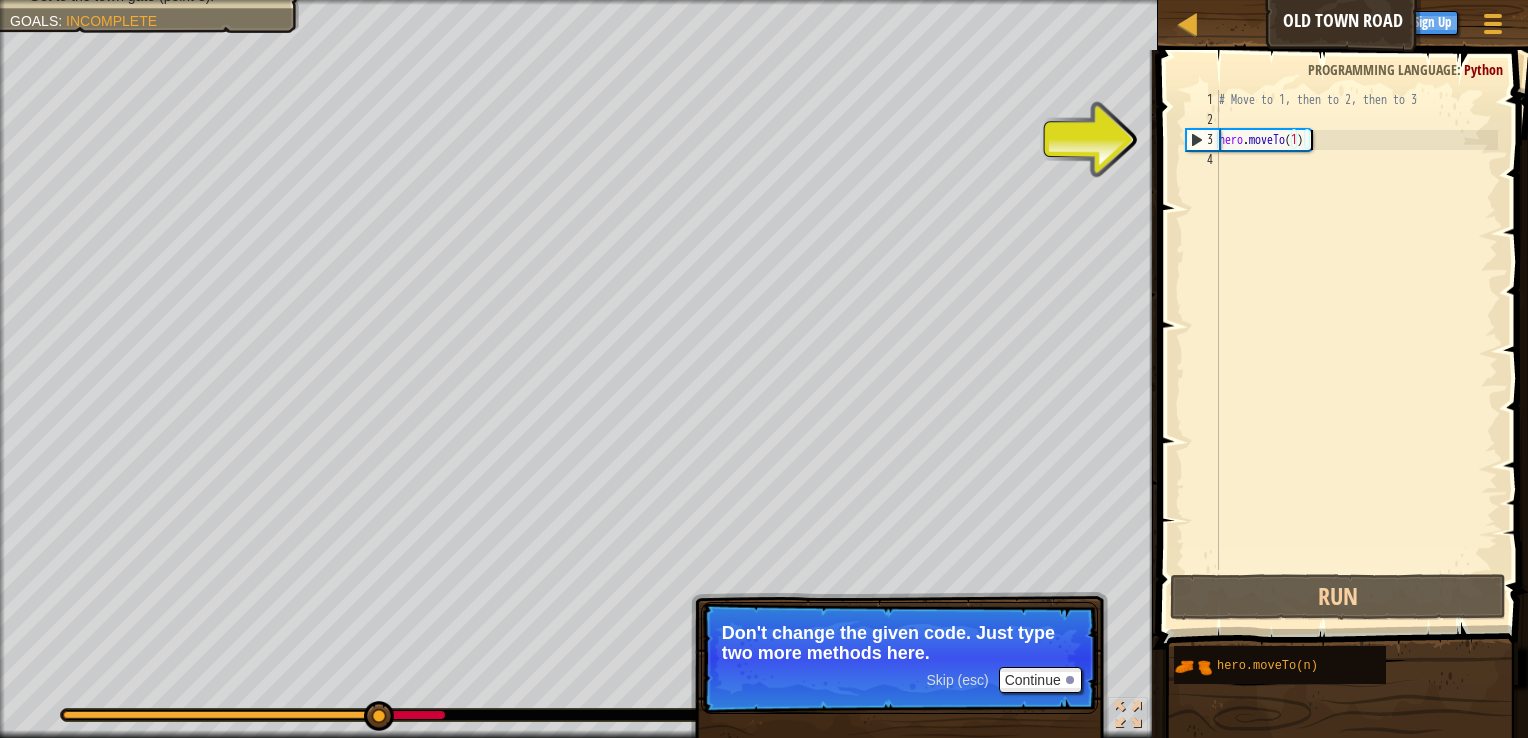 click on "# Move to 1, then to 2, then to 3 hero . moveTo ( 1 )" at bounding box center [1356, 350] 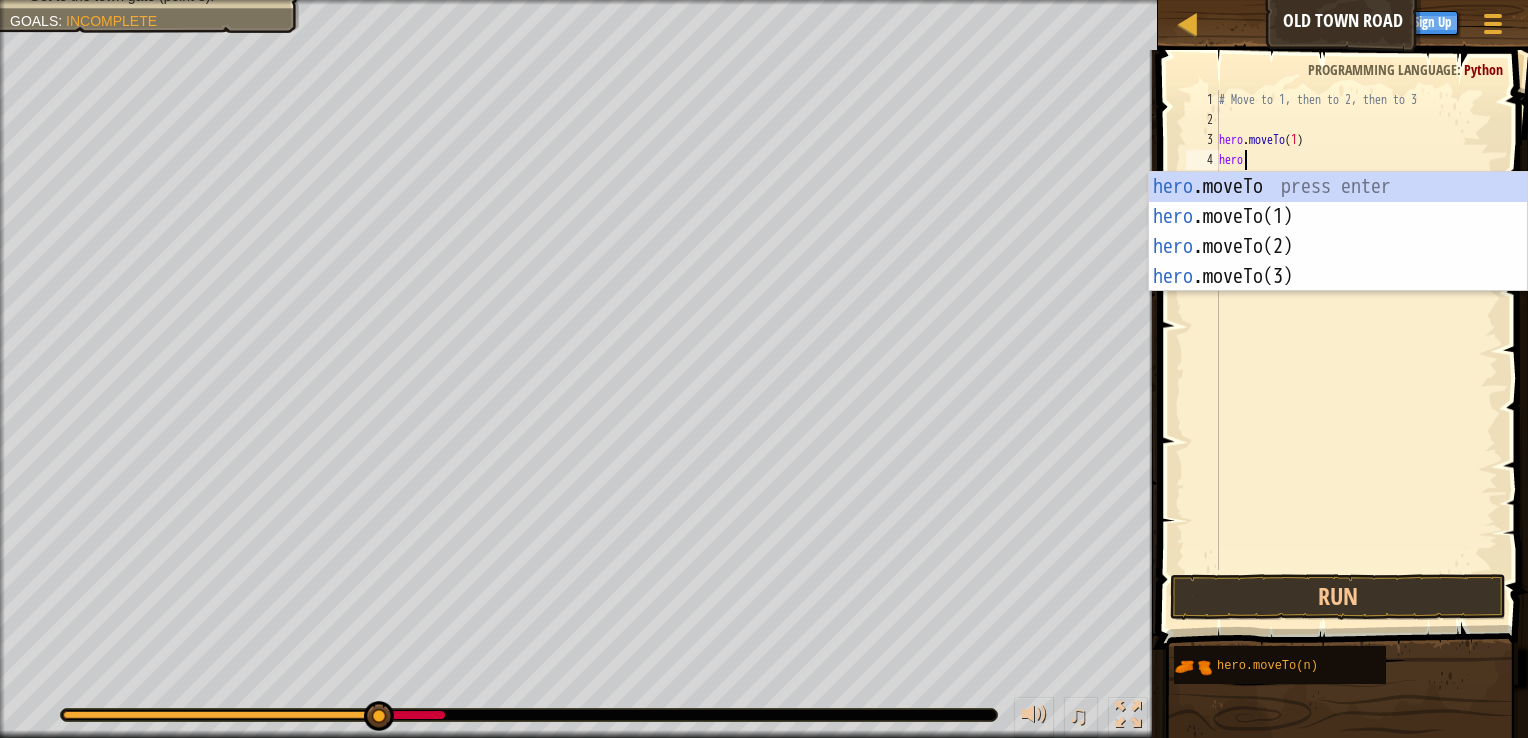 scroll, scrollTop: 9, scrollLeft: 0, axis: vertical 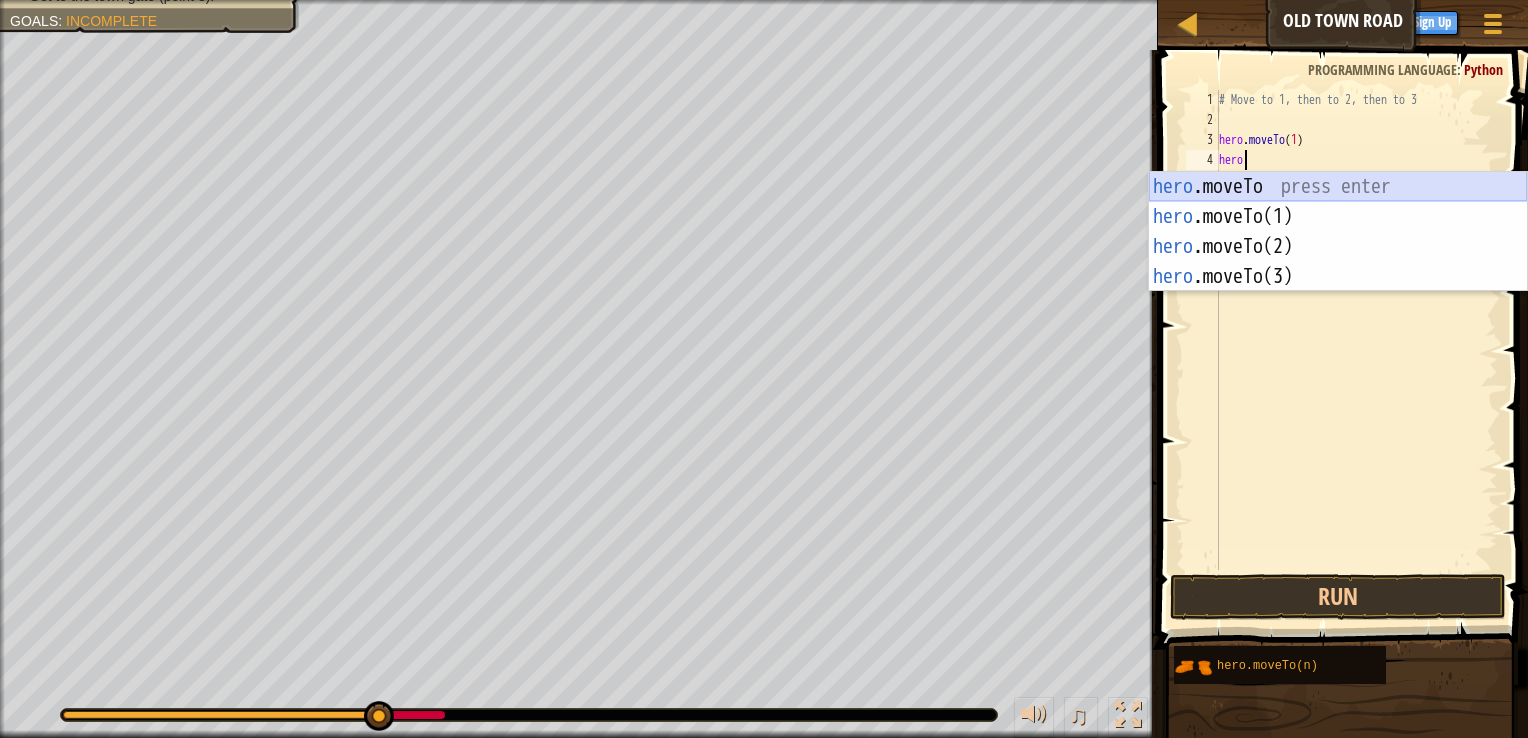click on "hero .moveTo press enter hero .moveTo(1) press enter hero .moveTo(2) press enter hero .moveTo(3) press enter" at bounding box center [1338, 262] 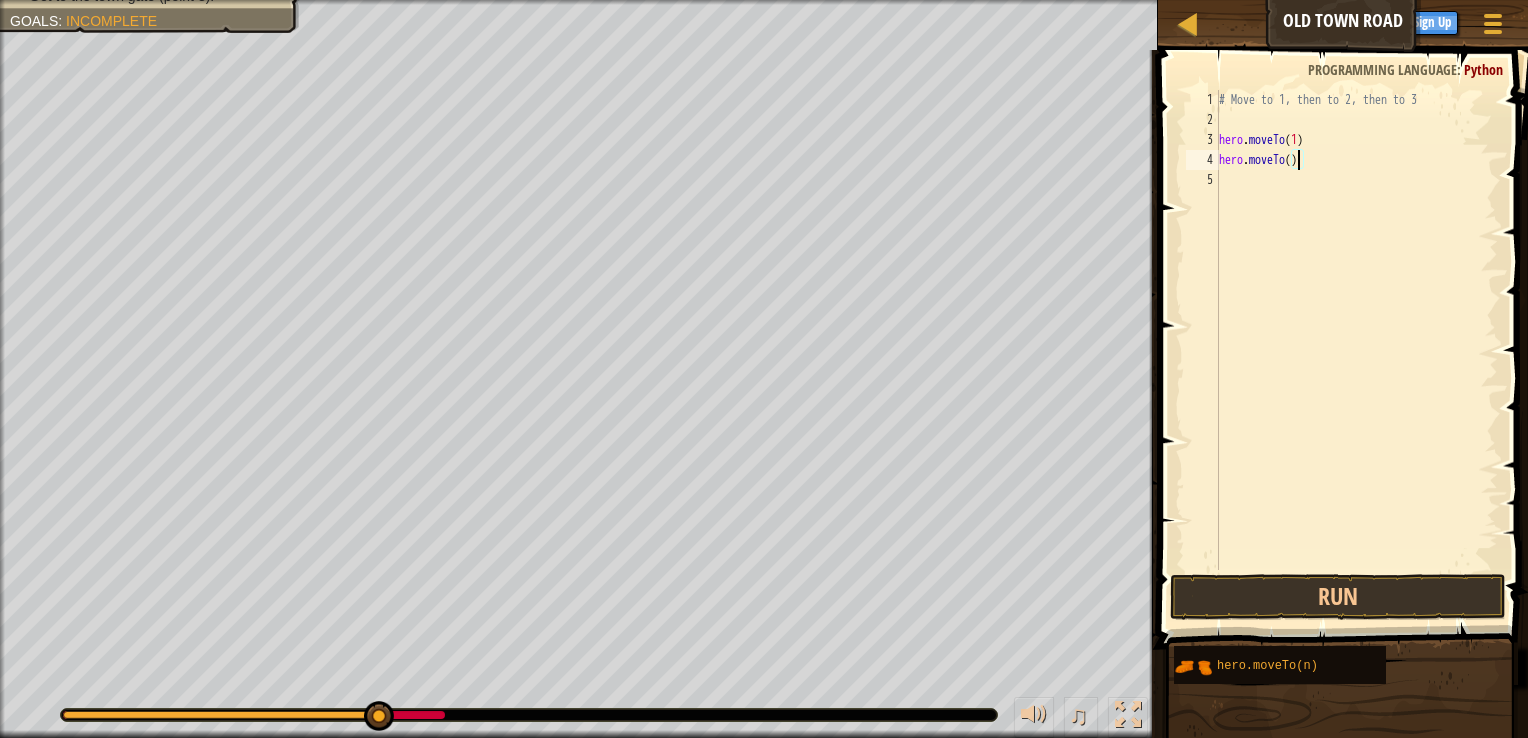 type on "hero.moveTo(2)" 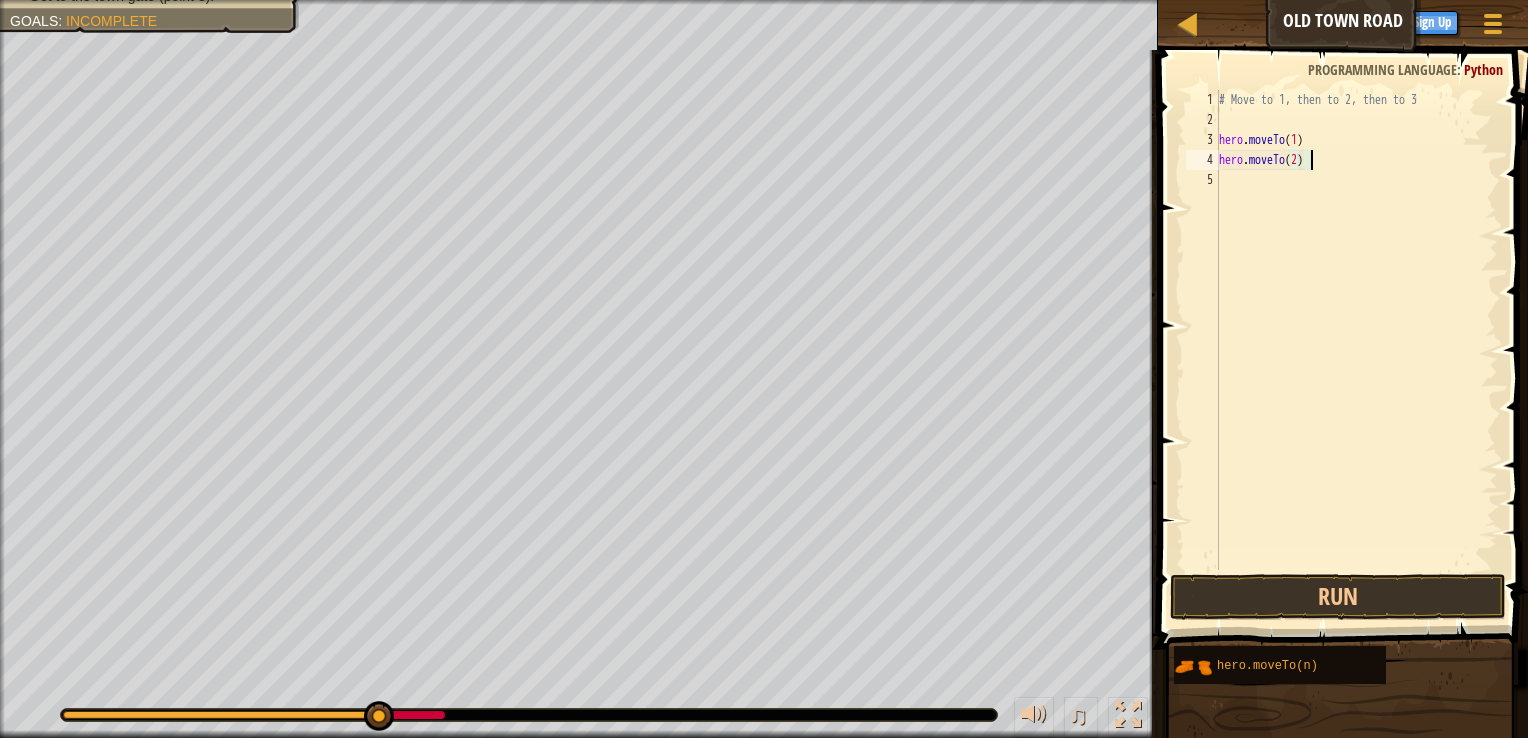 click on "# Move to 1, then to 2, then to 3 hero . moveTo ( 1 ) hero . moveTo ( 2 )" at bounding box center (1356, 350) 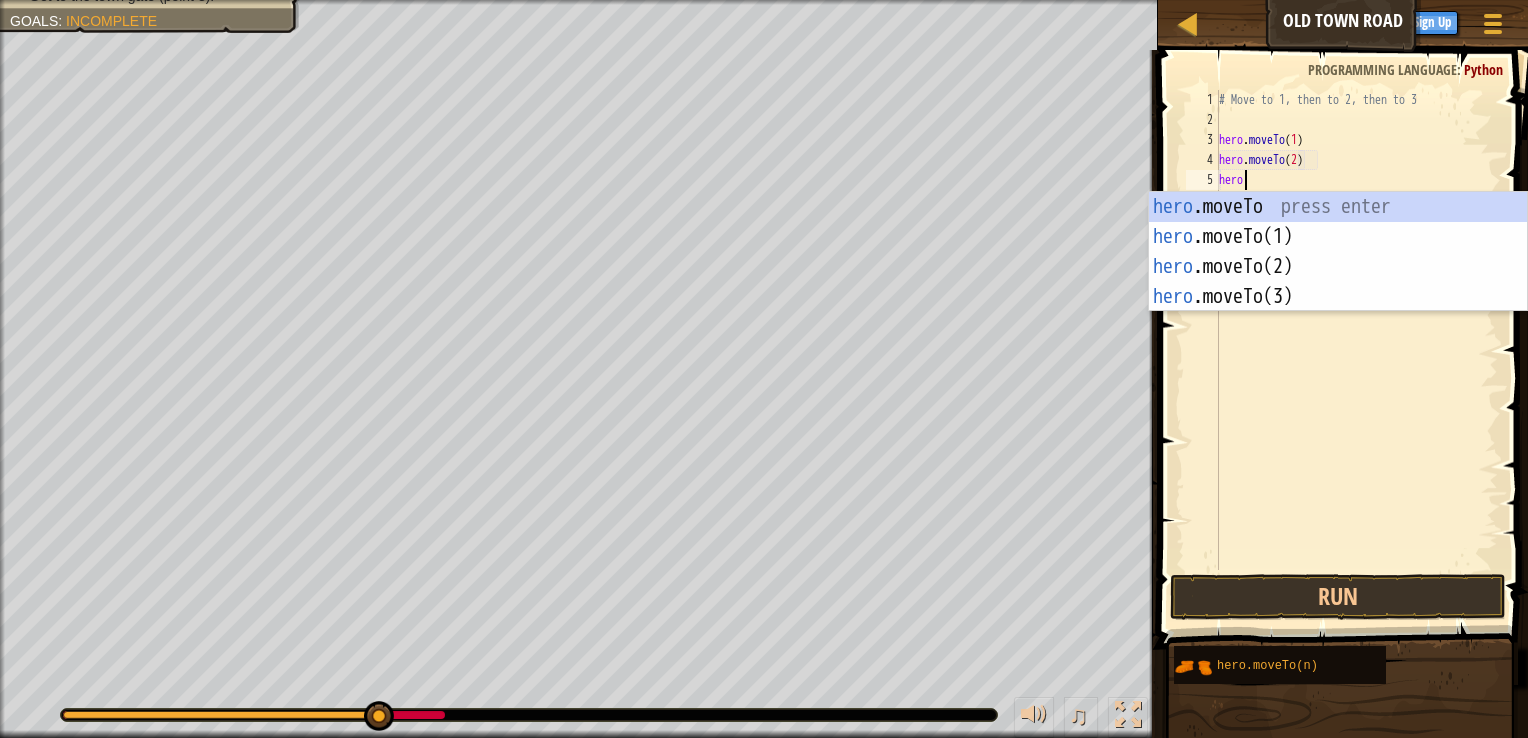 scroll, scrollTop: 9, scrollLeft: 0, axis: vertical 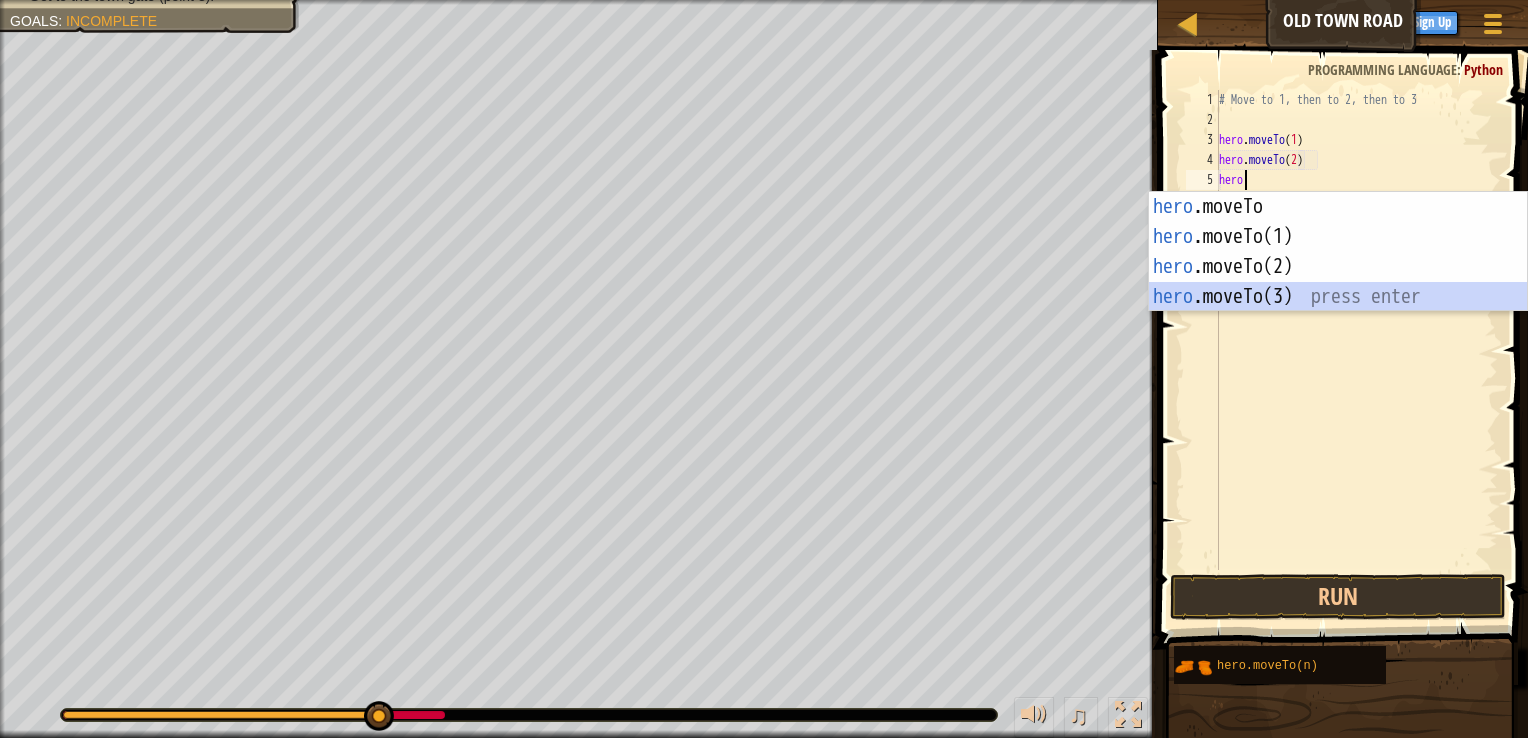 click on "hero .moveTo press enter hero .moveTo(1) press enter hero .moveTo(2) press enter hero .moveTo(3) press enter" at bounding box center [1338, 282] 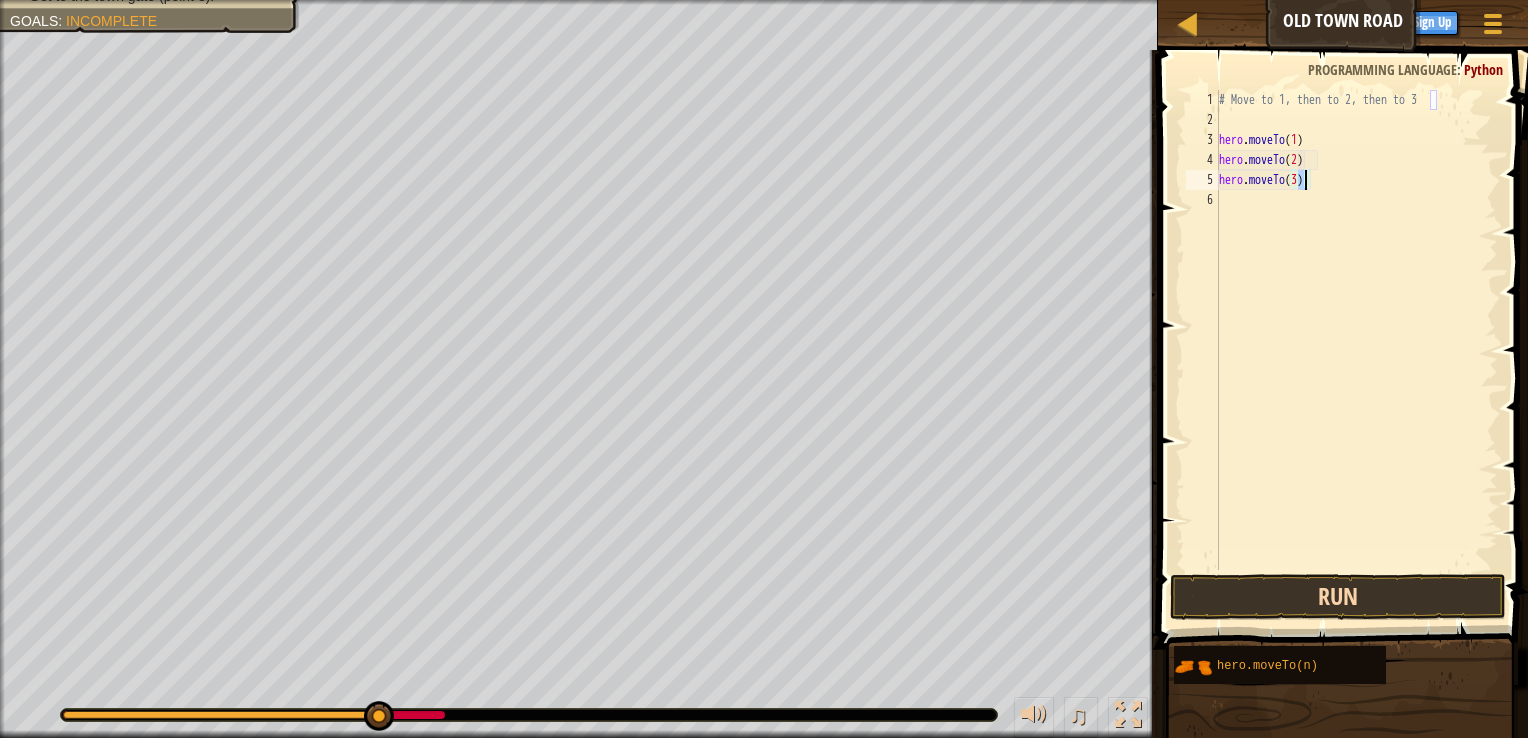 type on "hero.moveTo(3)" 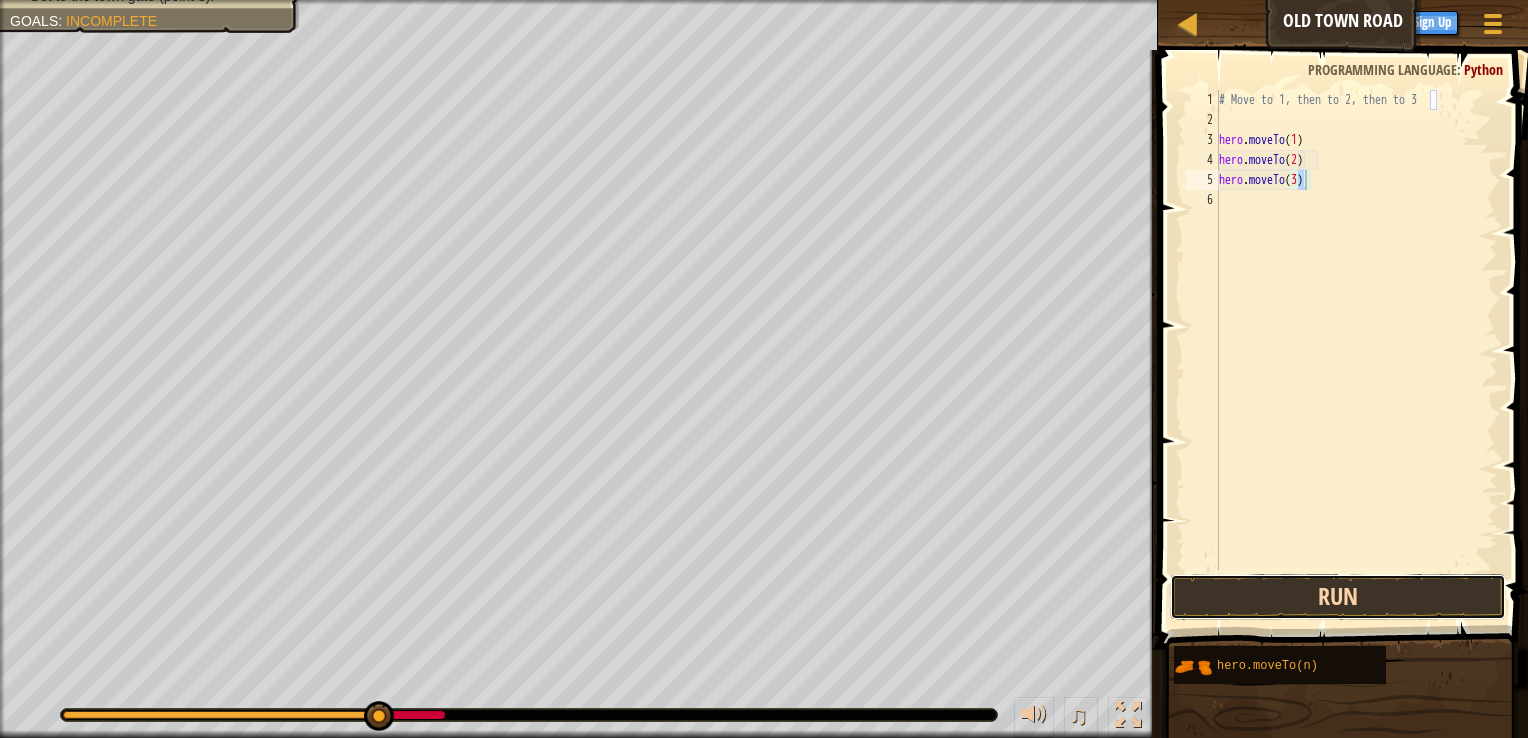 click on "Run" at bounding box center [1338, 597] 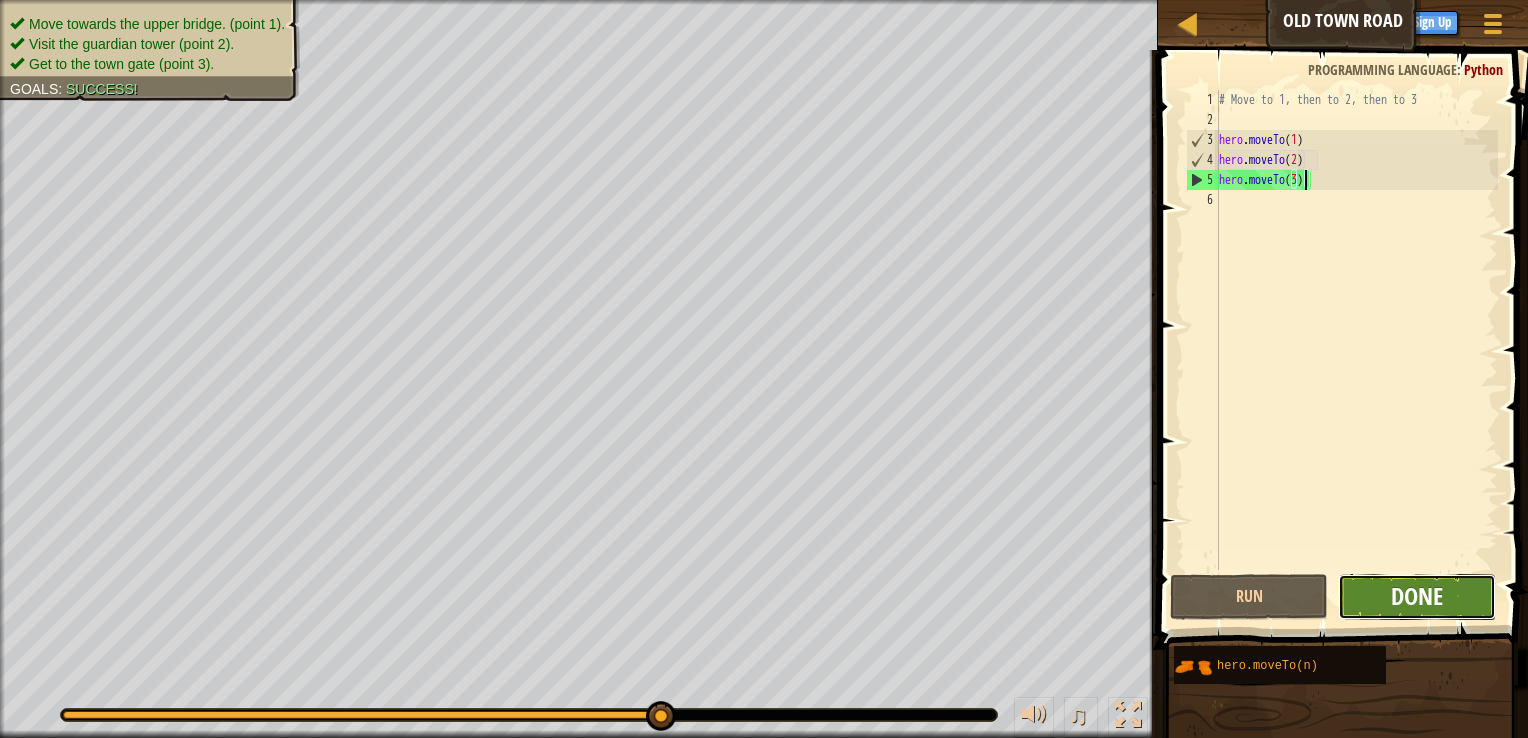 click on "Done" at bounding box center (1417, 596) 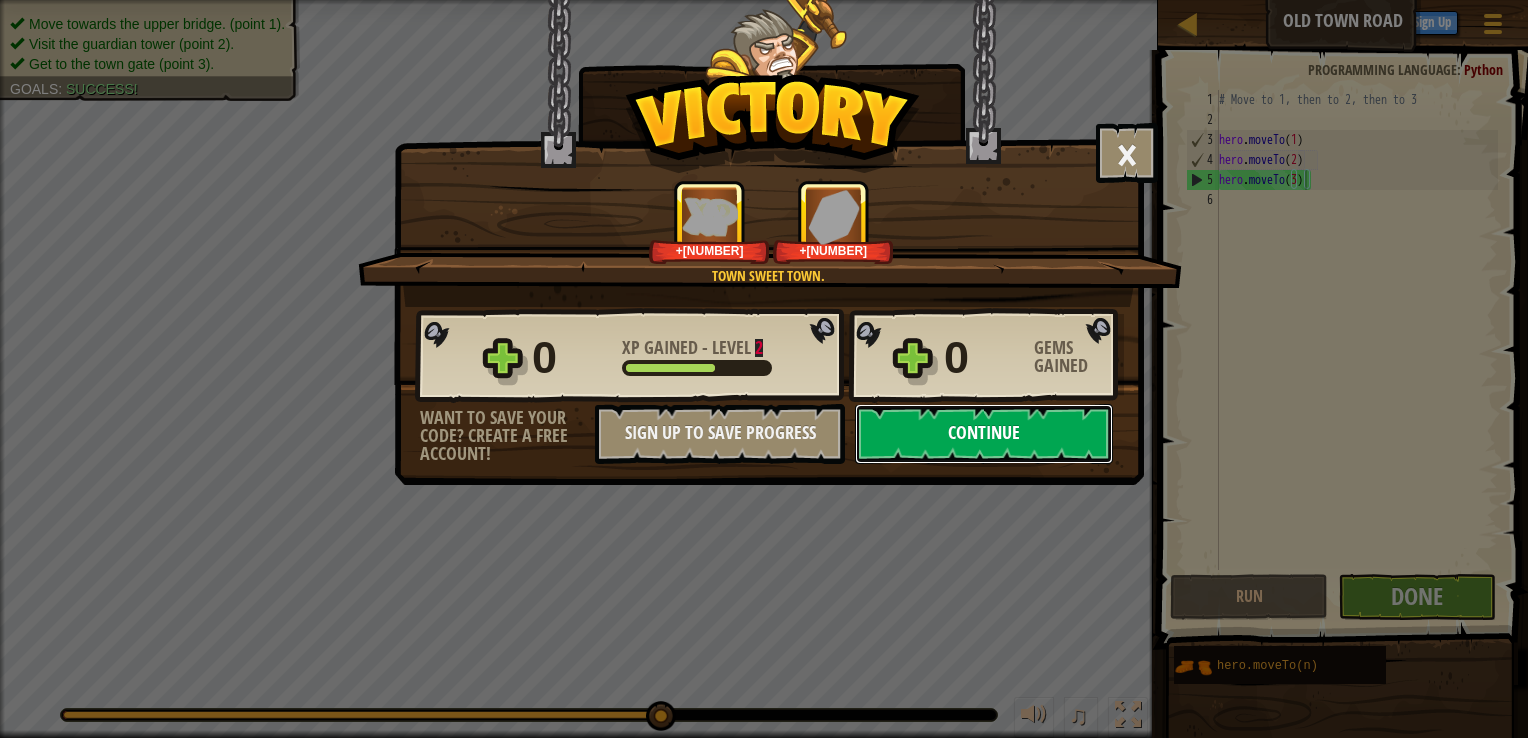 click on "Continue" at bounding box center [984, 434] 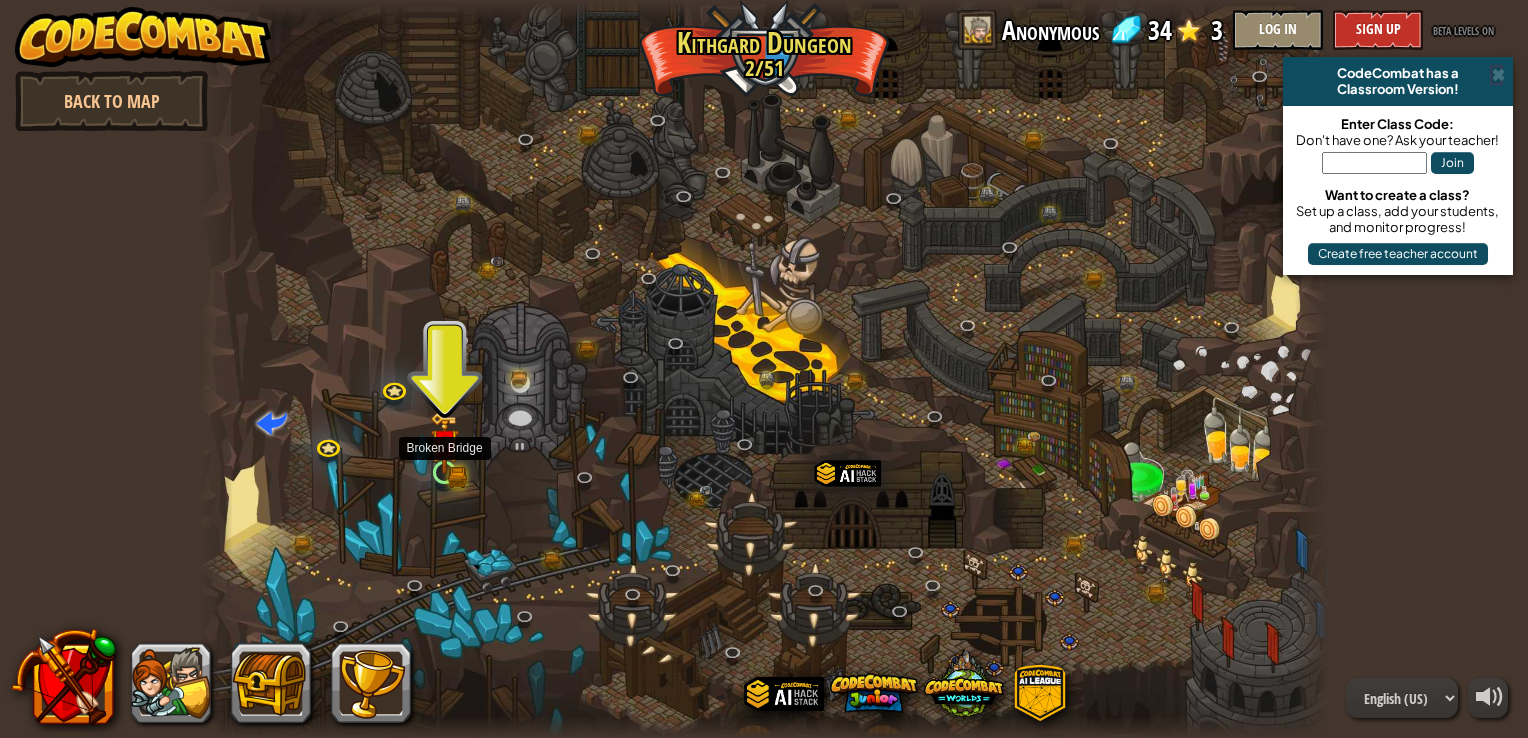 click at bounding box center (444, 444) 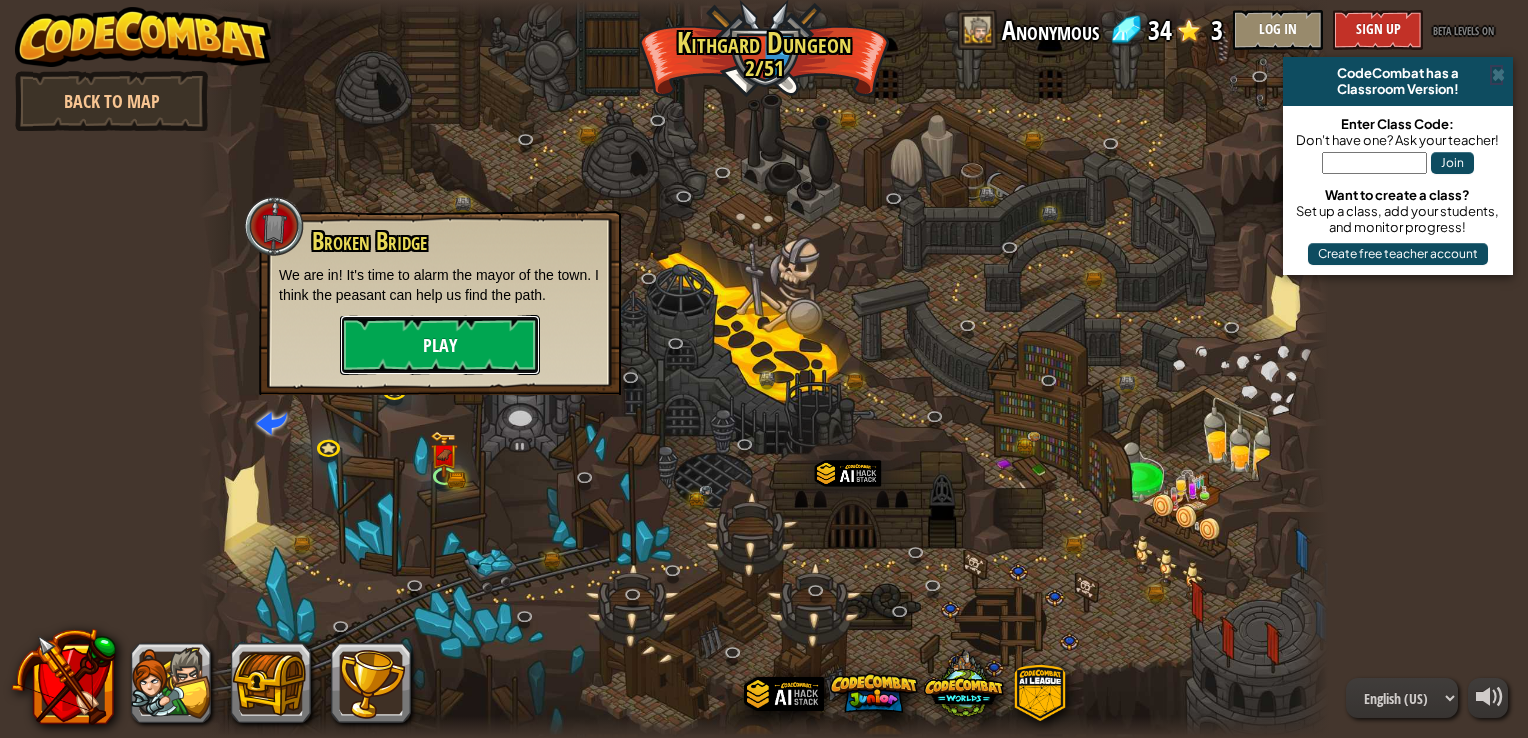 click on "Play" at bounding box center (440, 345) 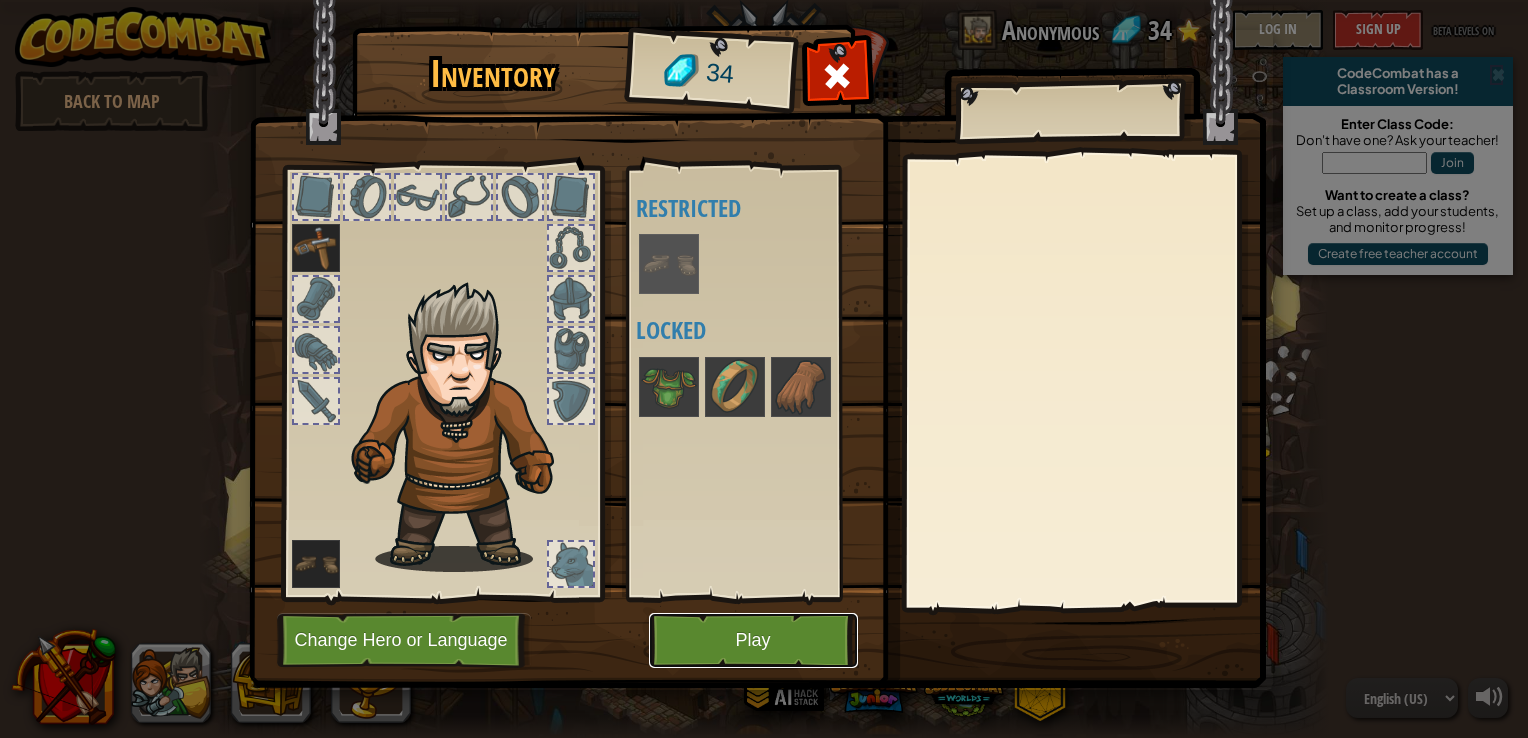 click on "Play" at bounding box center (753, 640) 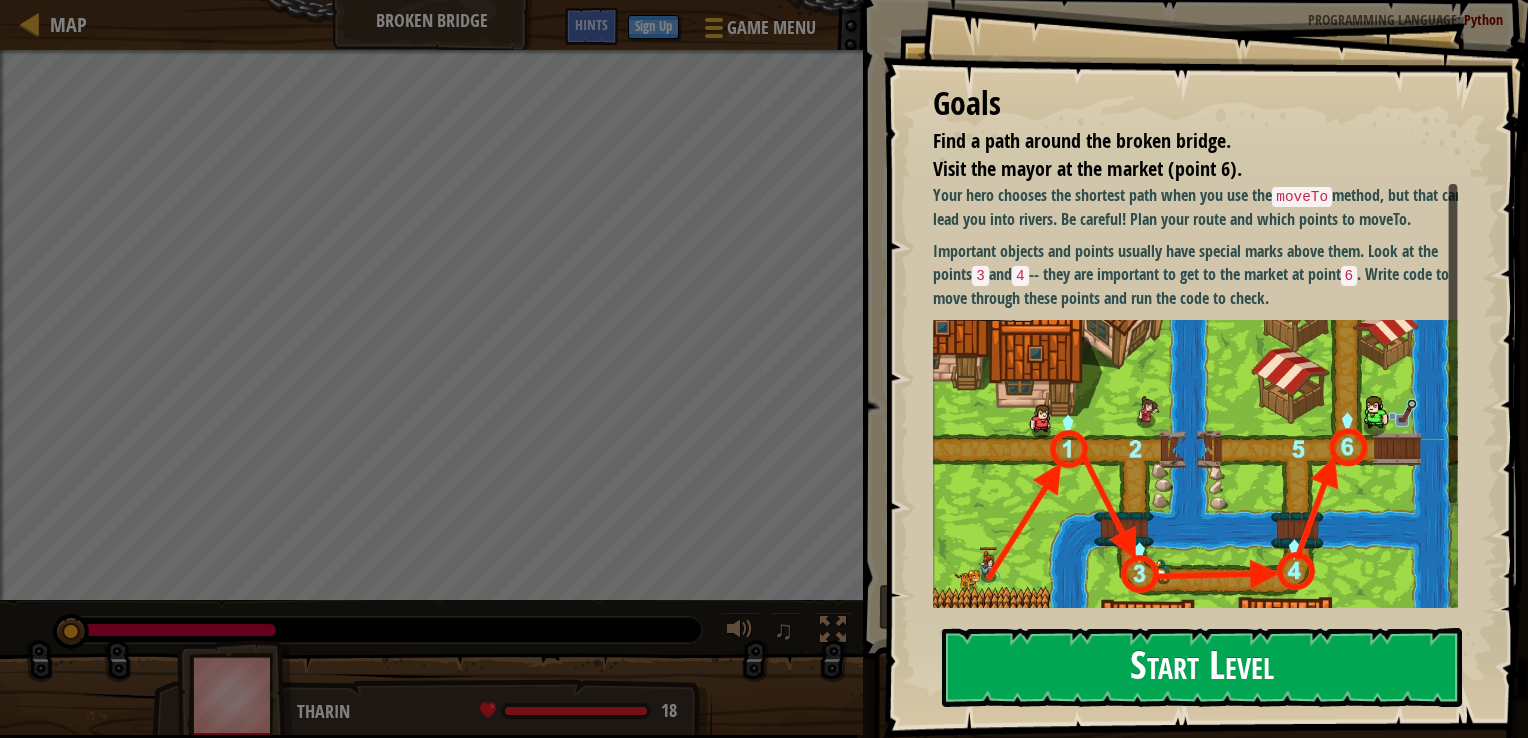 click on "Start Level" at bounding box center [1202, 667] 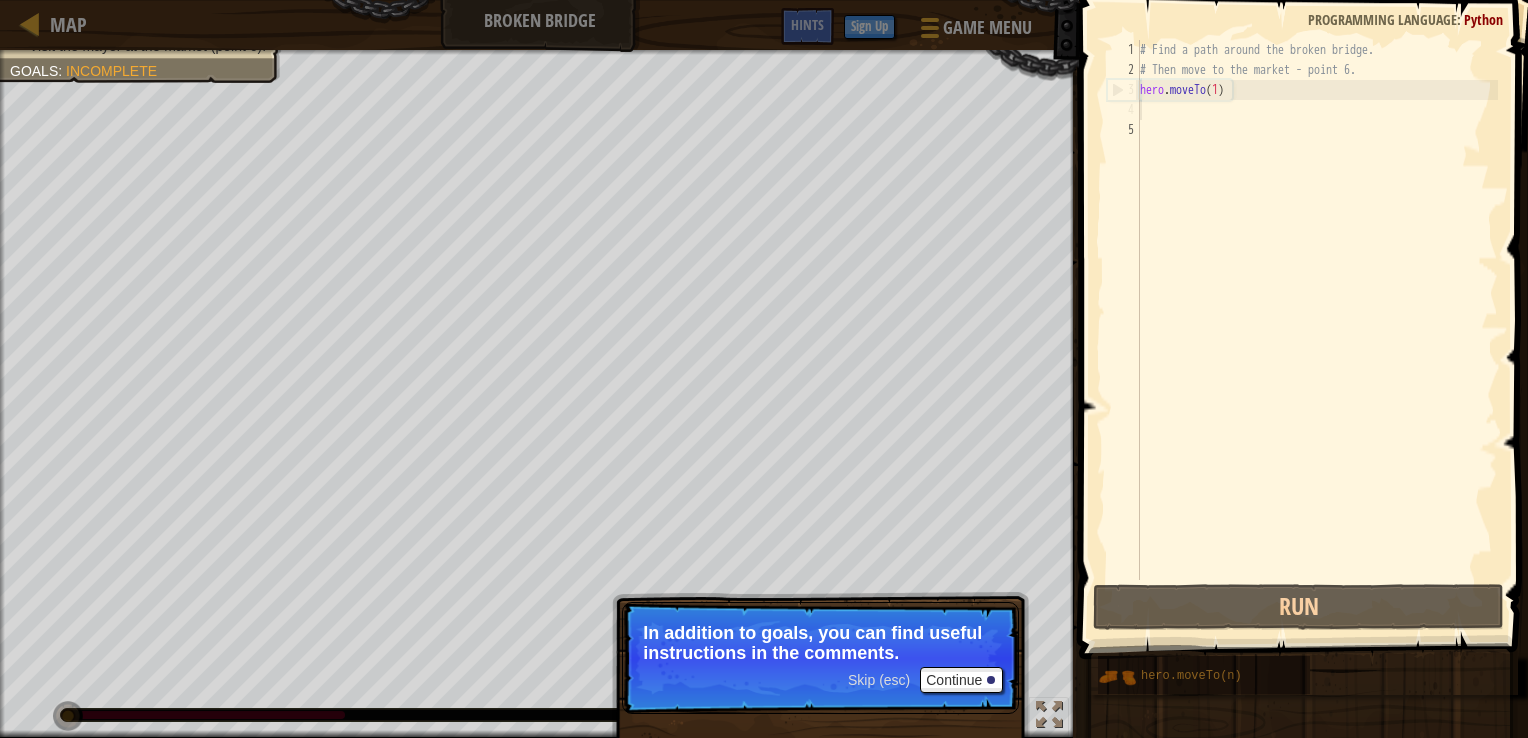 click on "# Find a path around the broken bridge. # Then move to the market - point 6. hero . moveTo ( 1 )" at bounding box center (1317, 330) 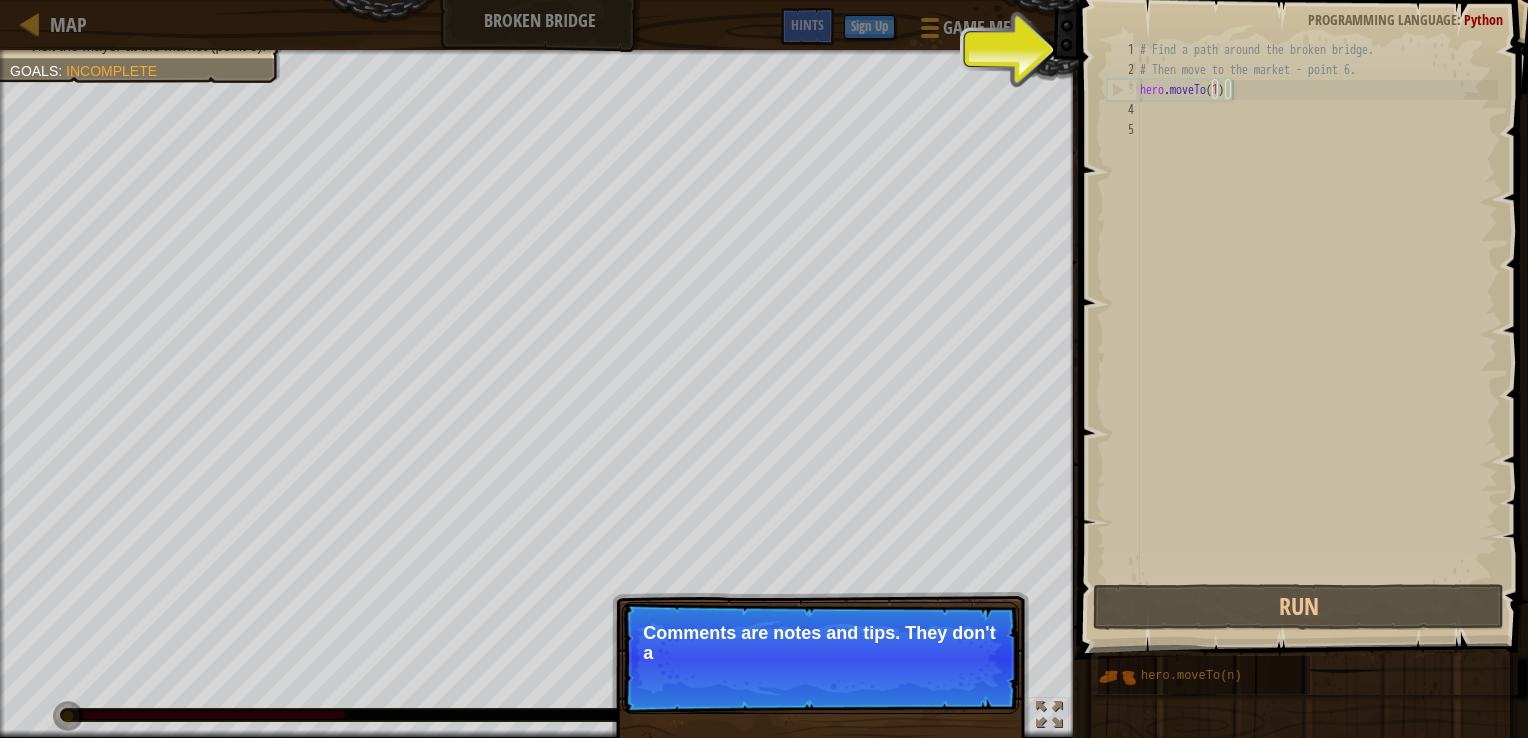 click on "# Find a path around the broken bridge. # Then move to the market - point 6. hero . moveTo ( 1 )" at bounding box center [1317, 330] 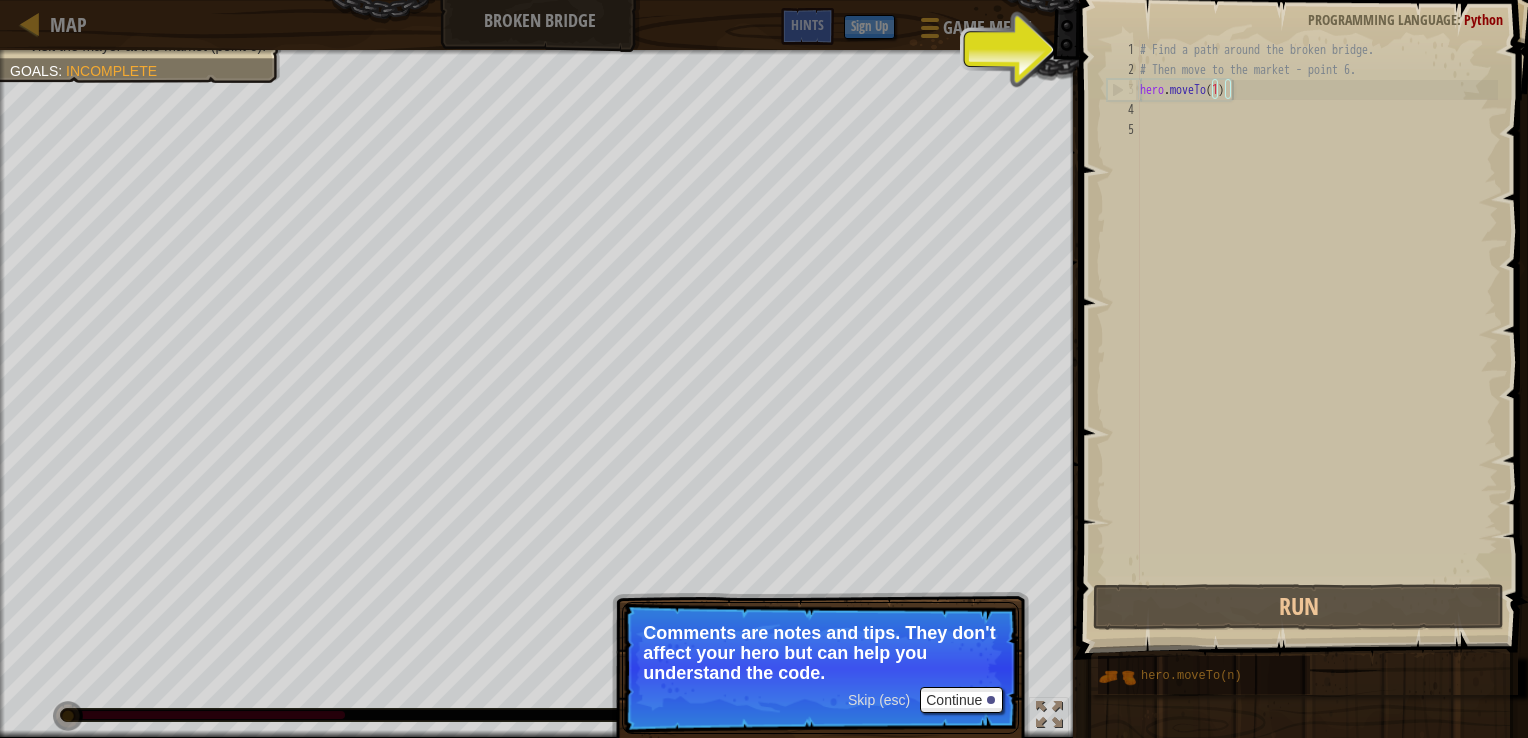 click on "Skip (esc)" at bounding box center [879, 700] 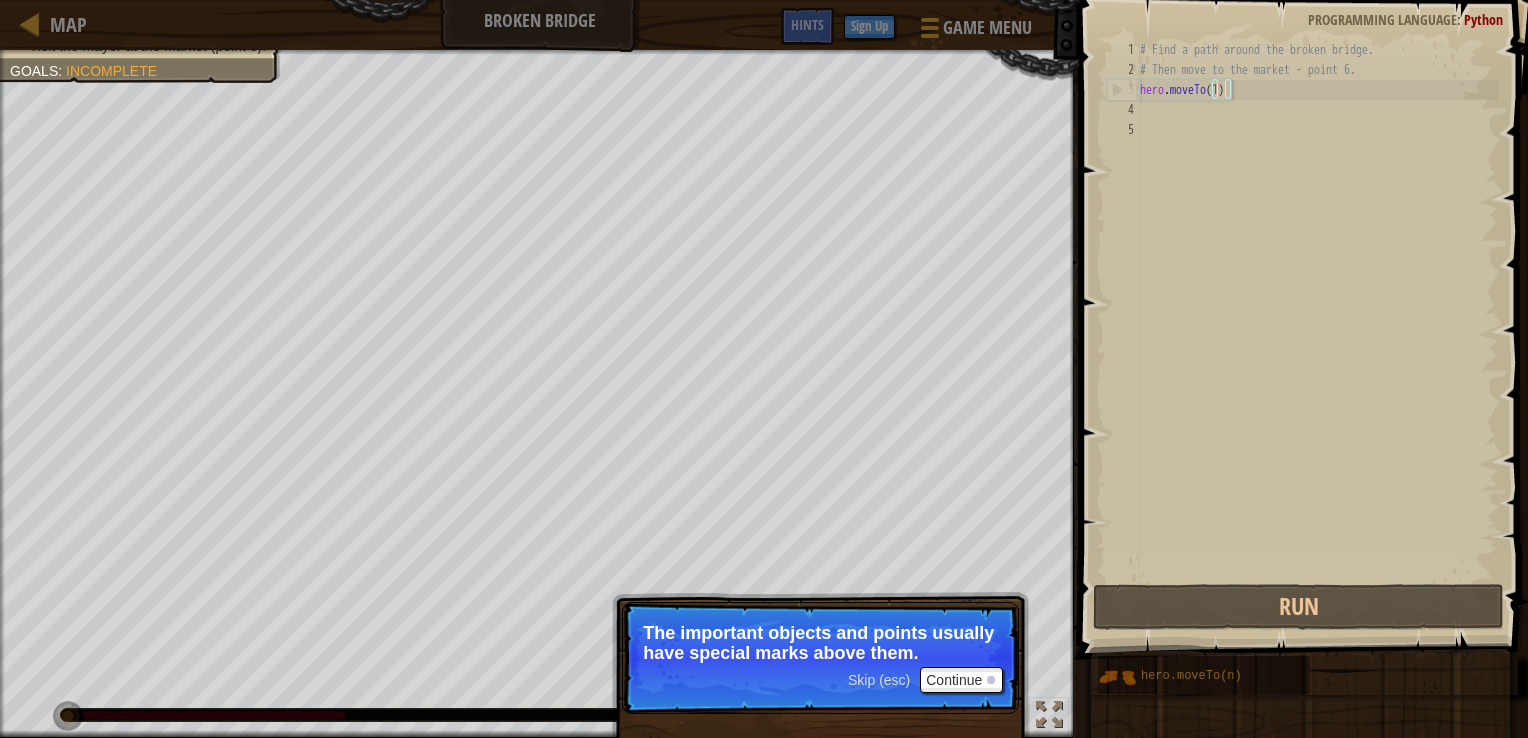 click on "Skip (esc)" at bounding box center [879, 680] 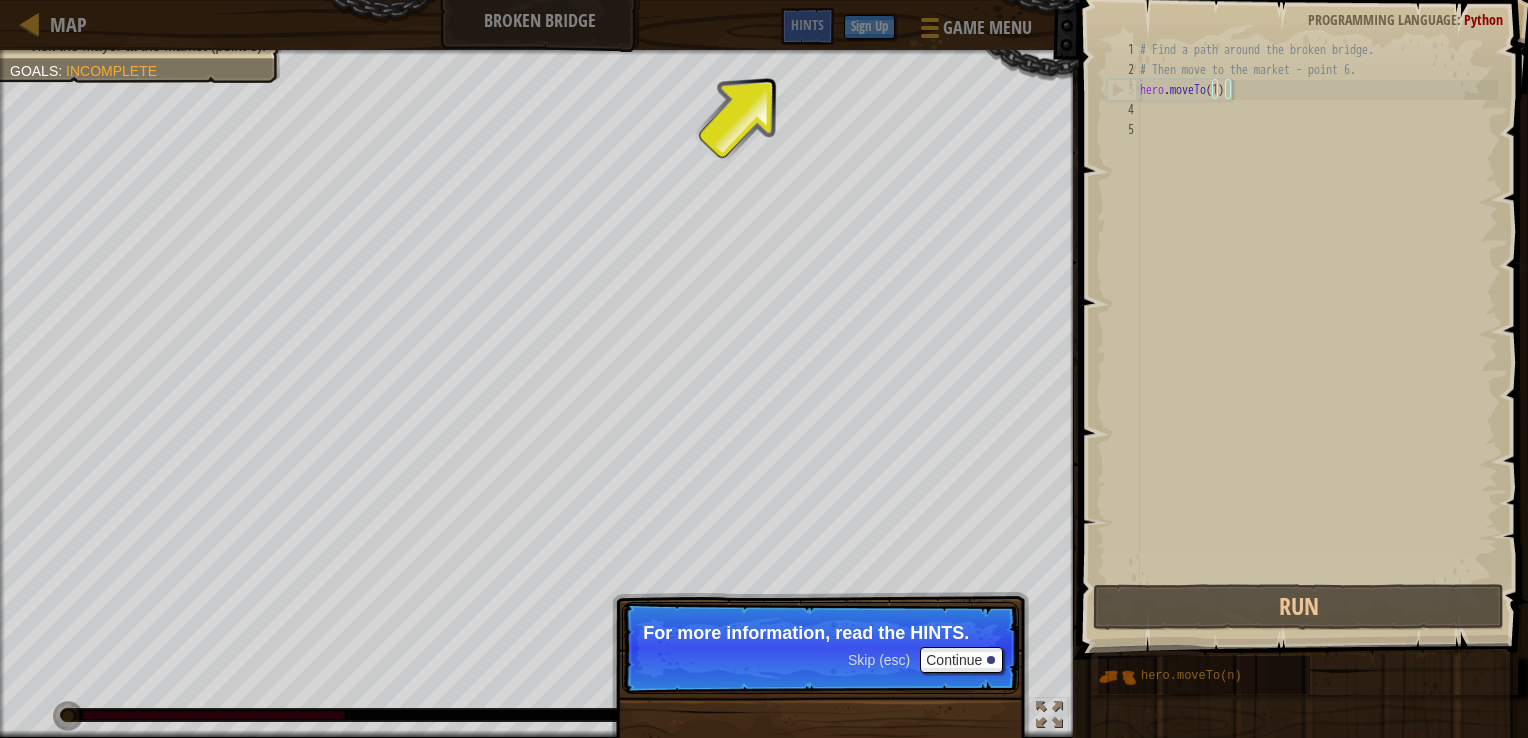 click on "# Find a path around the broken bridge. # Then move to the market - point 6. hero . moveTo ( 1 )" at bounding box center [1317, 330] 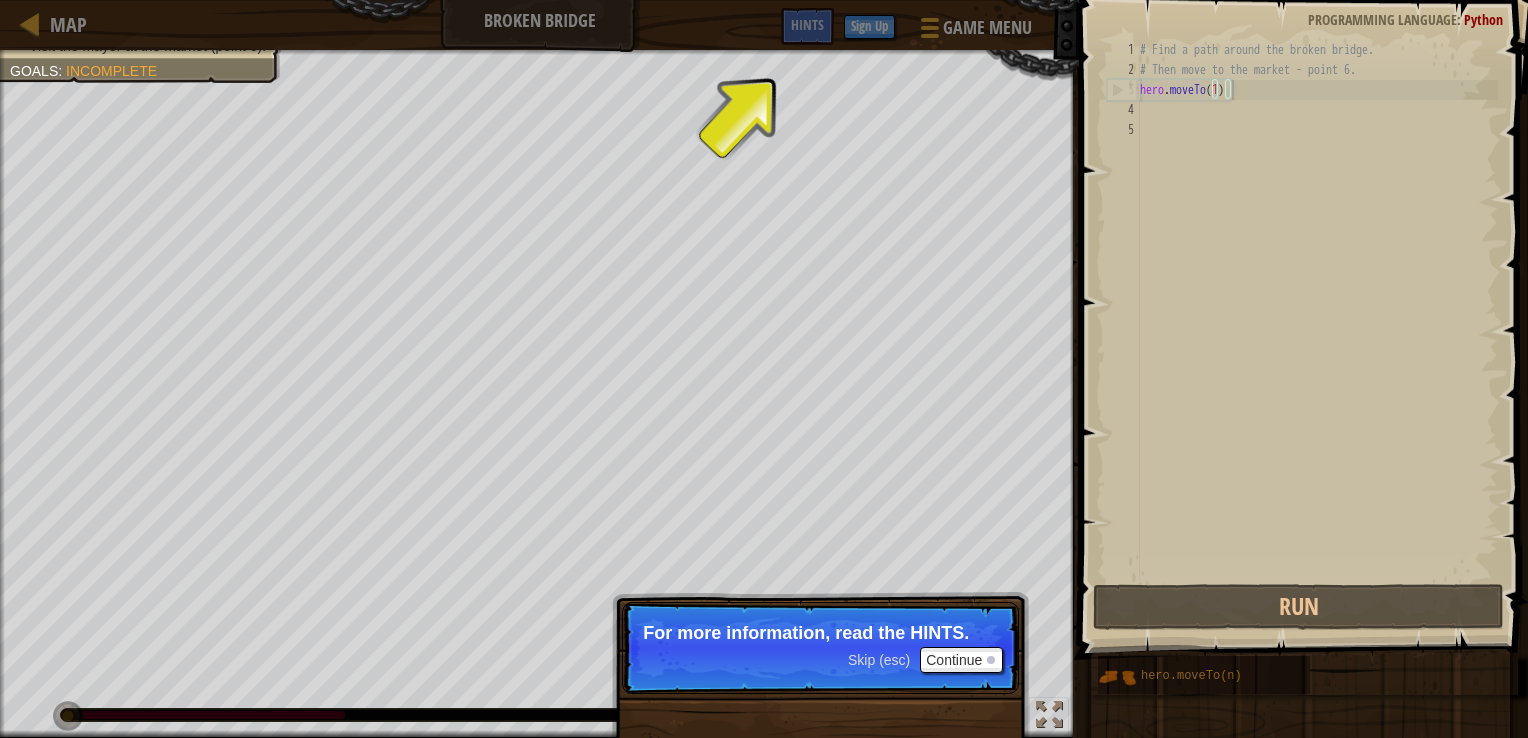 click on "Skip (esc)" at bounding box center (879, 660) 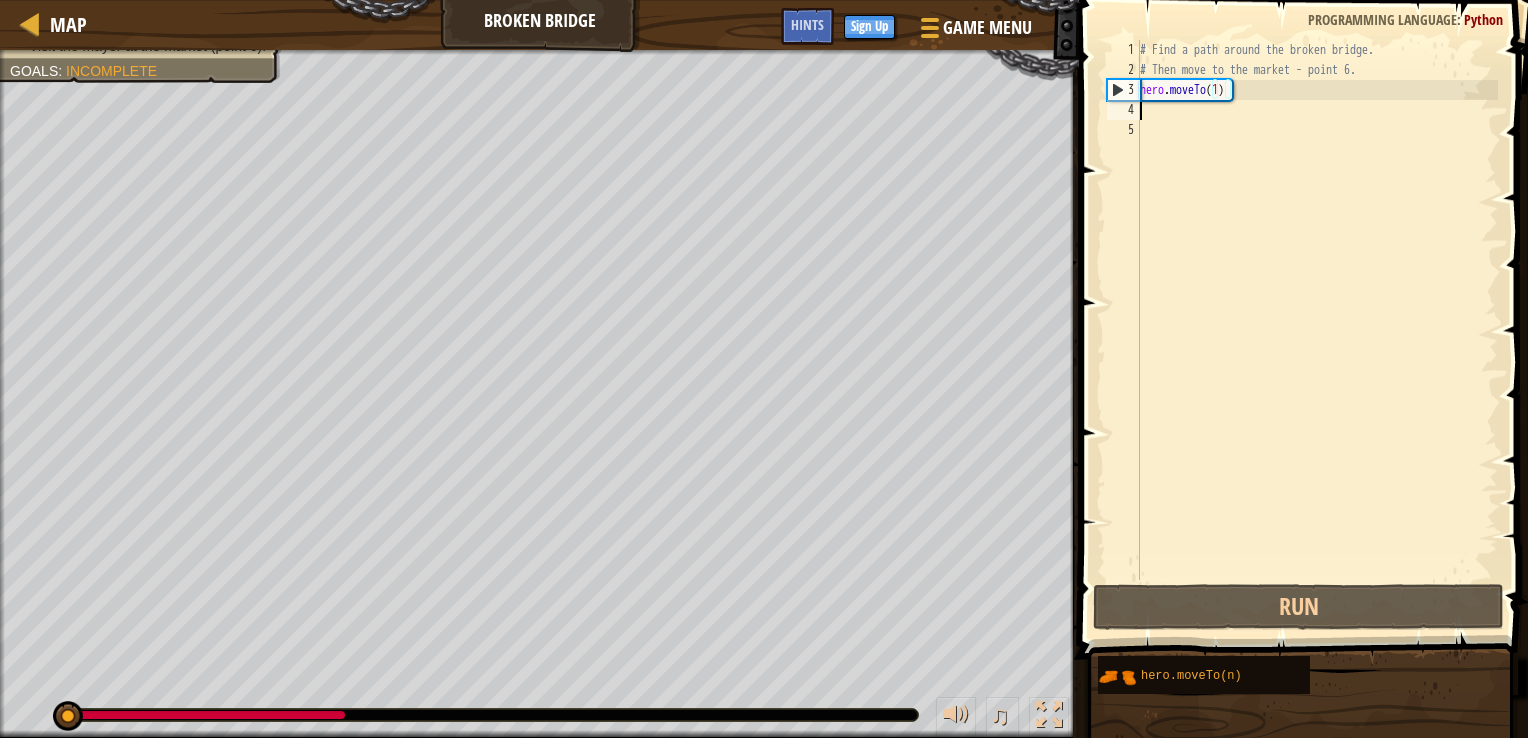 click on "# Find a path around the broken bridge. # Then move to the market - point 6. hero . moveTo ( 1 )" at bounding box center (1317, 330) 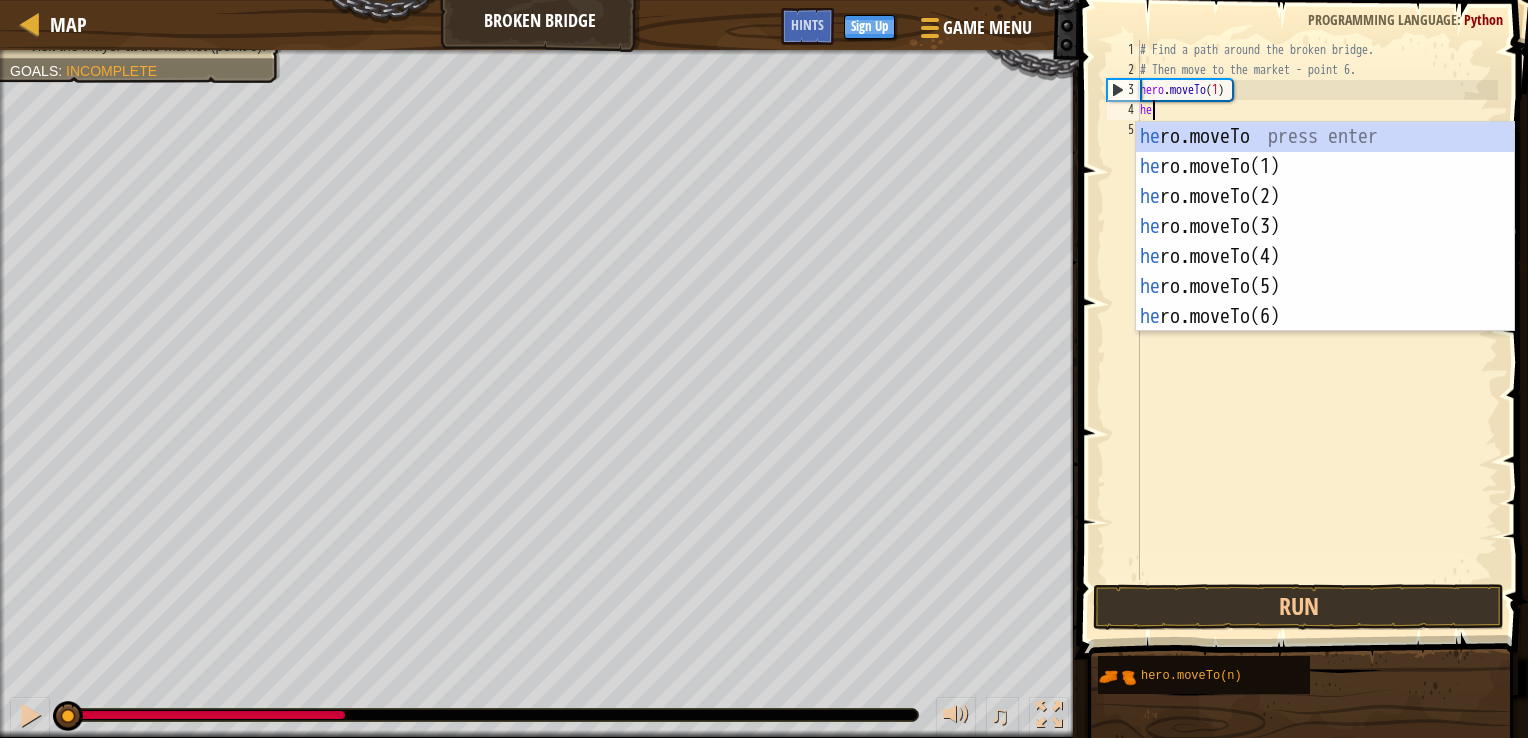 scroll, scrollTop: 9, scrollLeft: 0, axis: vertical 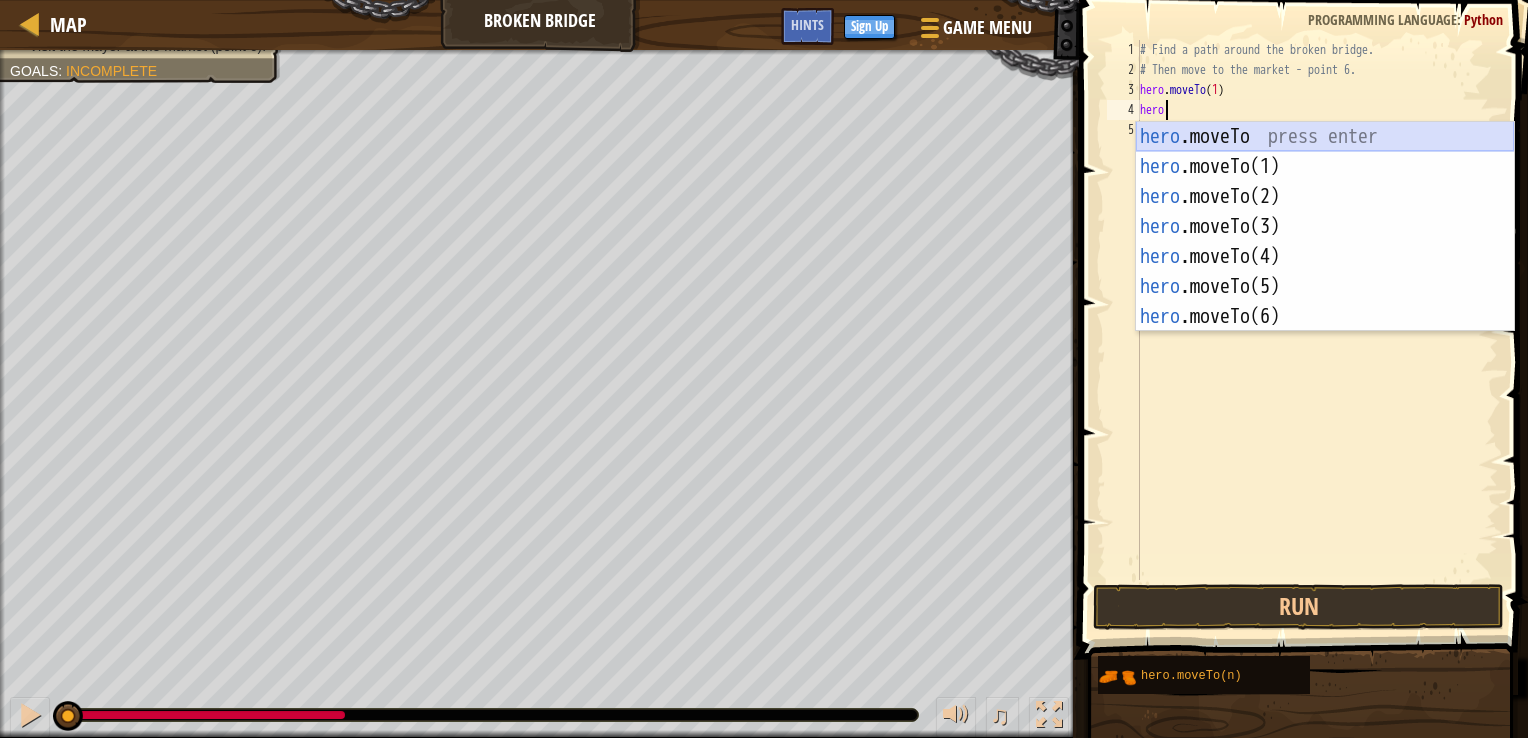 click on "hero .moveTo press enter hero .moveTo(1) press enter hero .moveTo(2) press enter hero .moveTo(3) press enter hero .moveTo(4) press enter hero .moveTo(5) press enter hero .moveTo(6) press enter" at bounding box center (1325, 257) 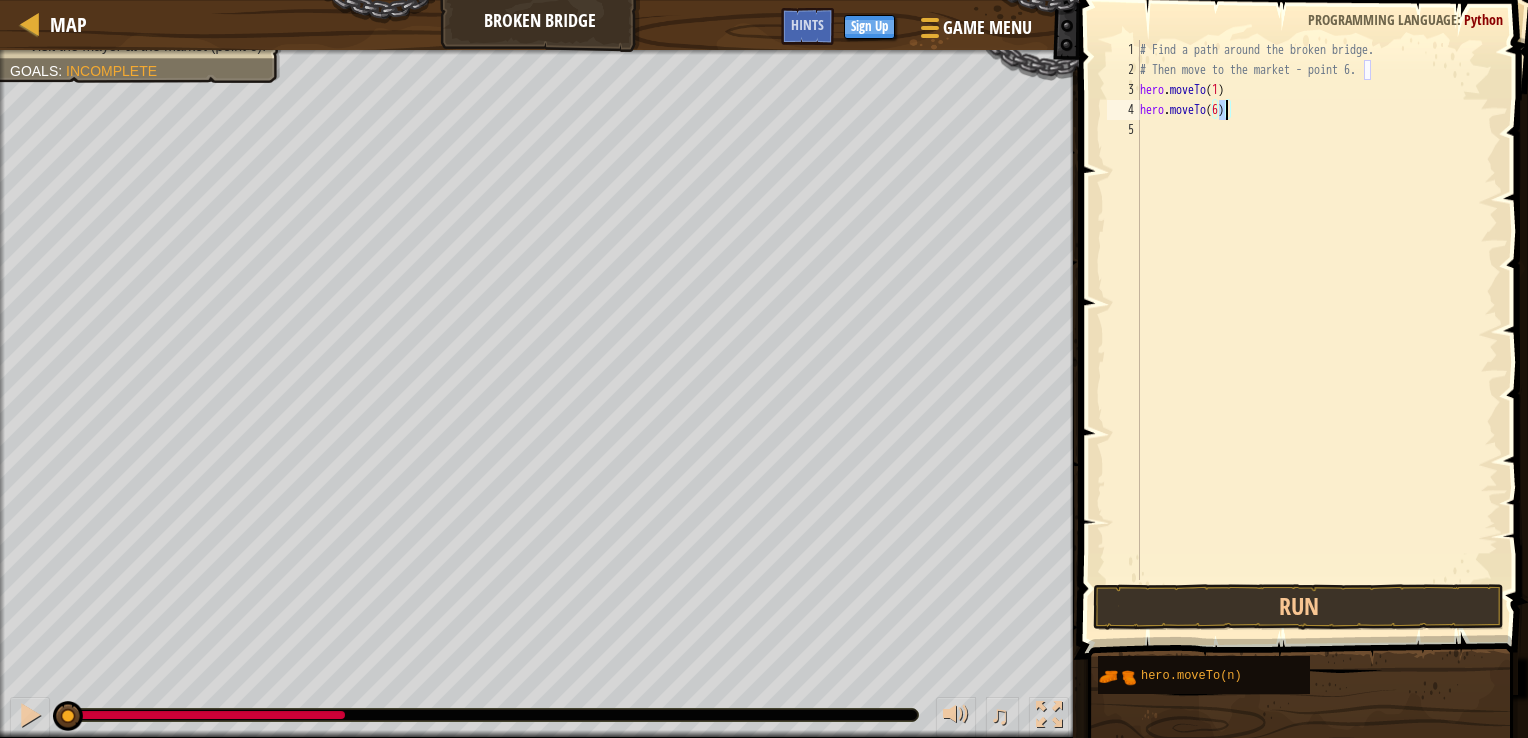 type on "hero.moveTo(3)" 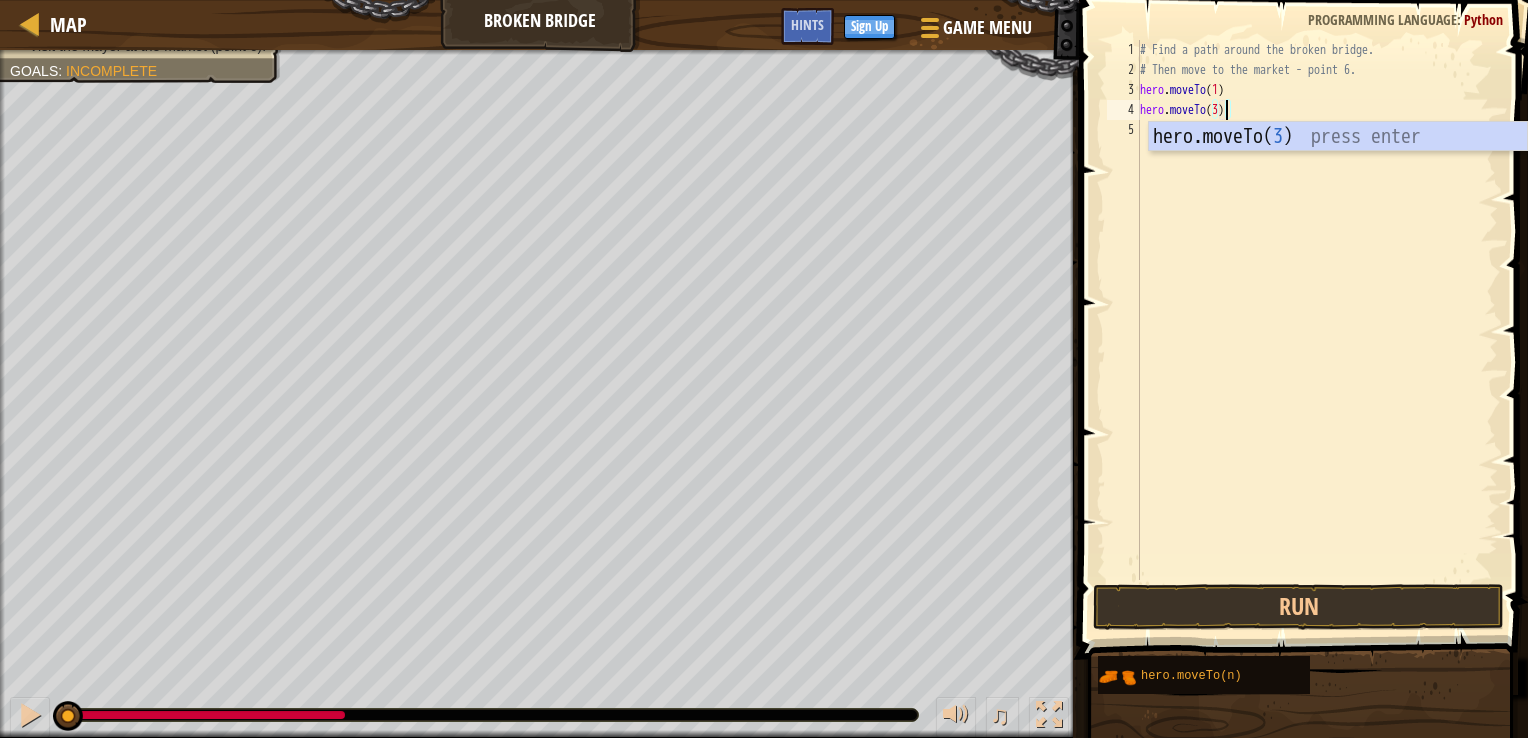scroll, scrollTop: 9, scrollLeft: 6, axis: both 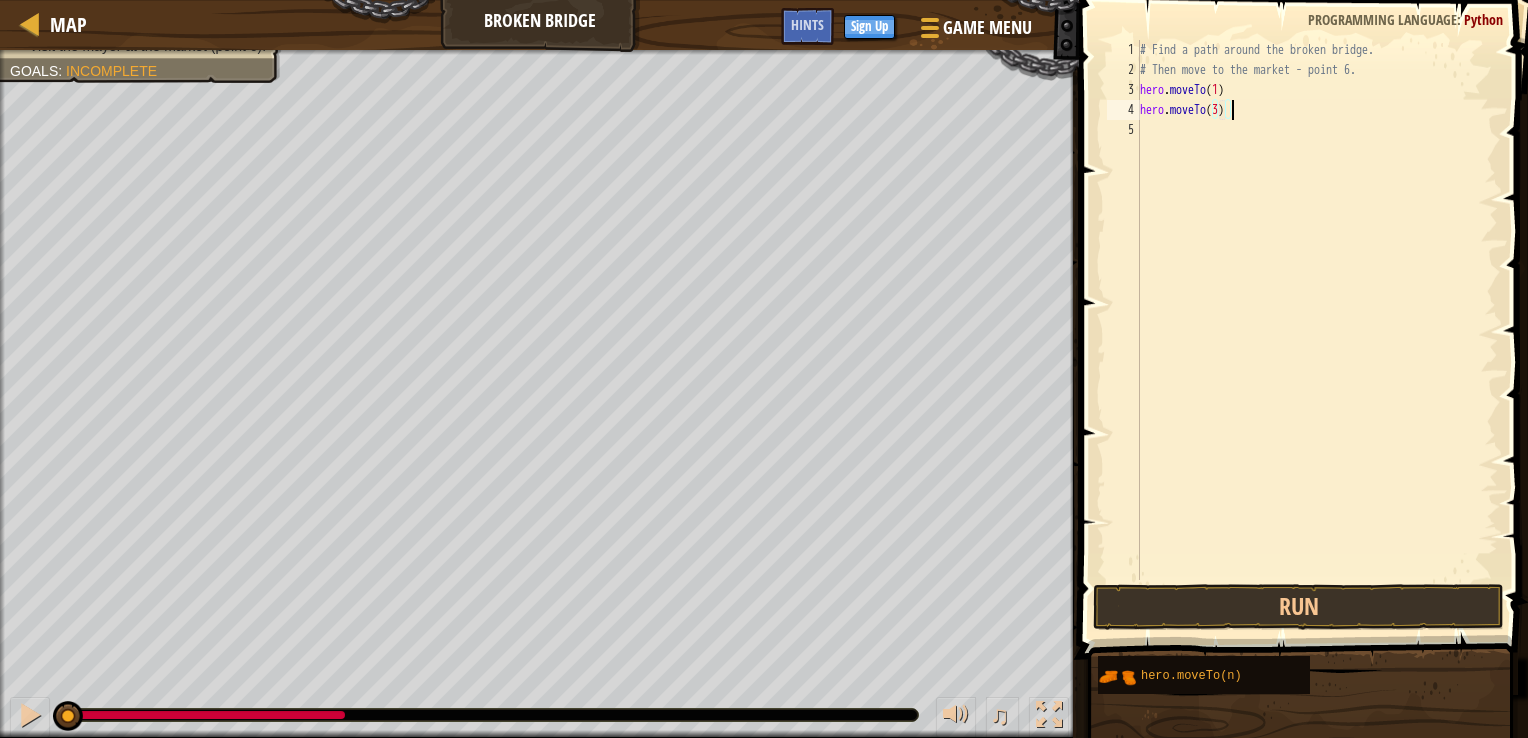 click on "# Find a path around the broken bridge. # Then move to the market - point 6. hero . moveTo ( 1 ) hero . moveTo ( 3 )" at bounding box center [1317, 330] 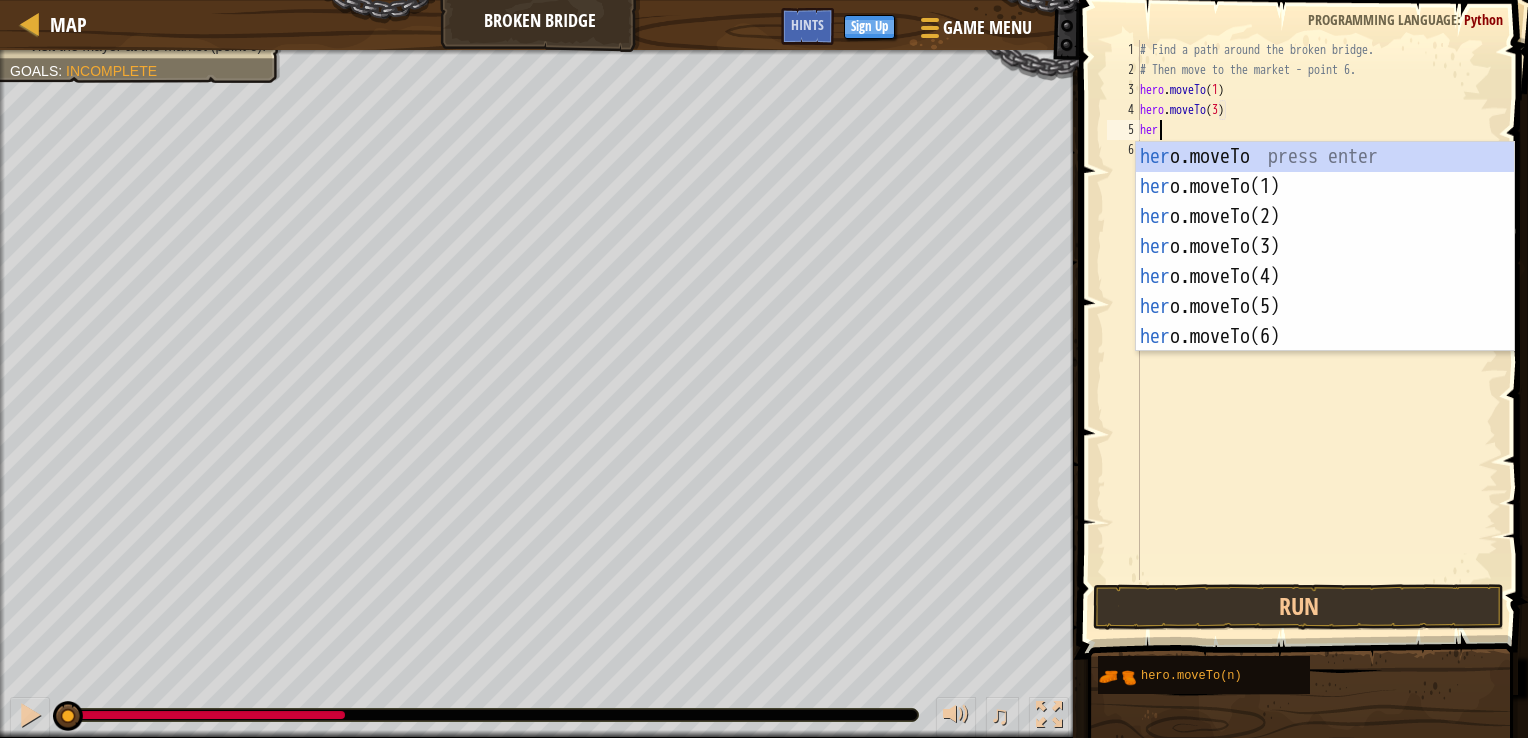 scroll, scrollTop: 9, scrollLeft: 0, axis: vertical 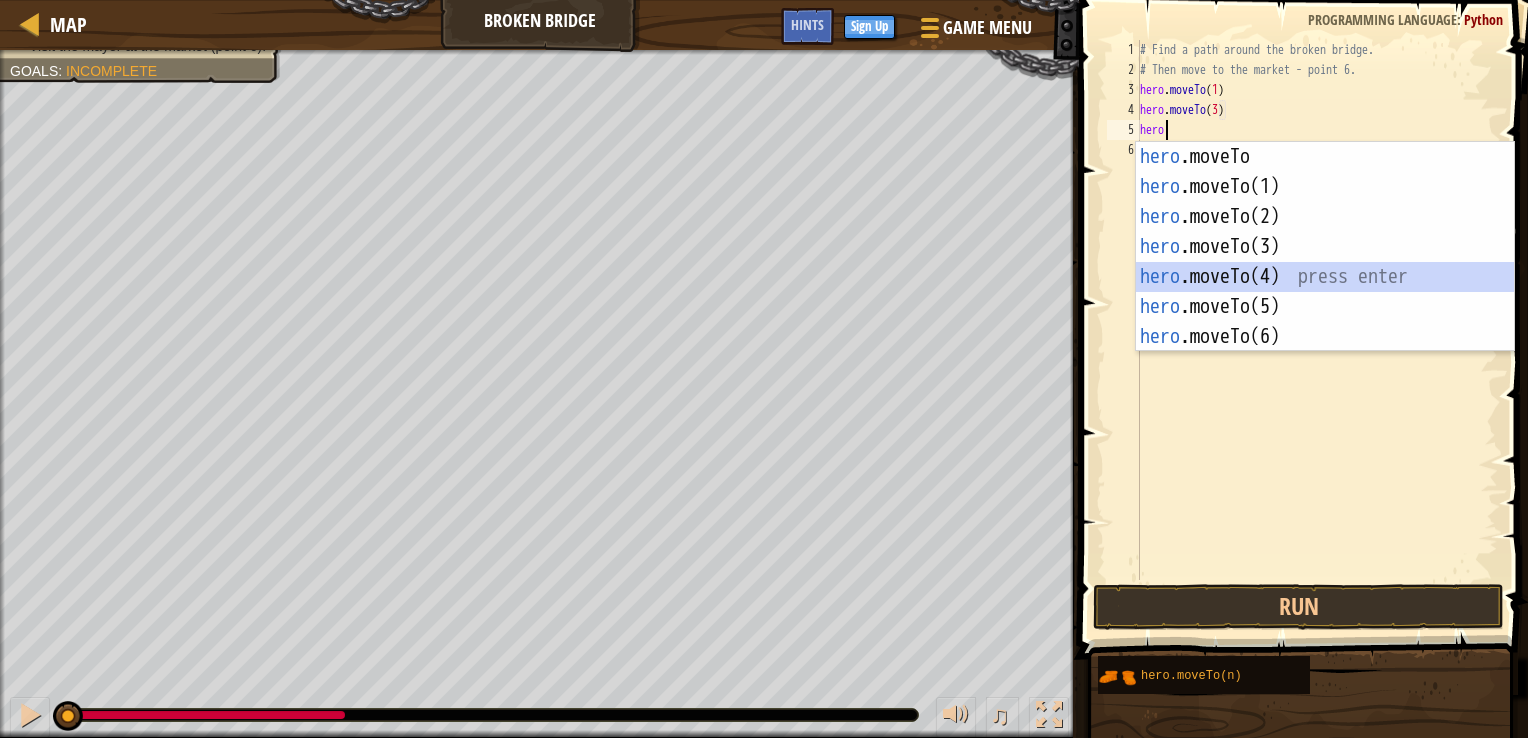 click on "hero .moveTo press enter hero .moveTo(1) press enter hero .moveTo(2) press enter hero .moveTo(3) press enter hero .moveTo(4) press enter hero .moveTo(5) press enter hero .moveTo(6) press enter" at bounding box center [1325, 277] 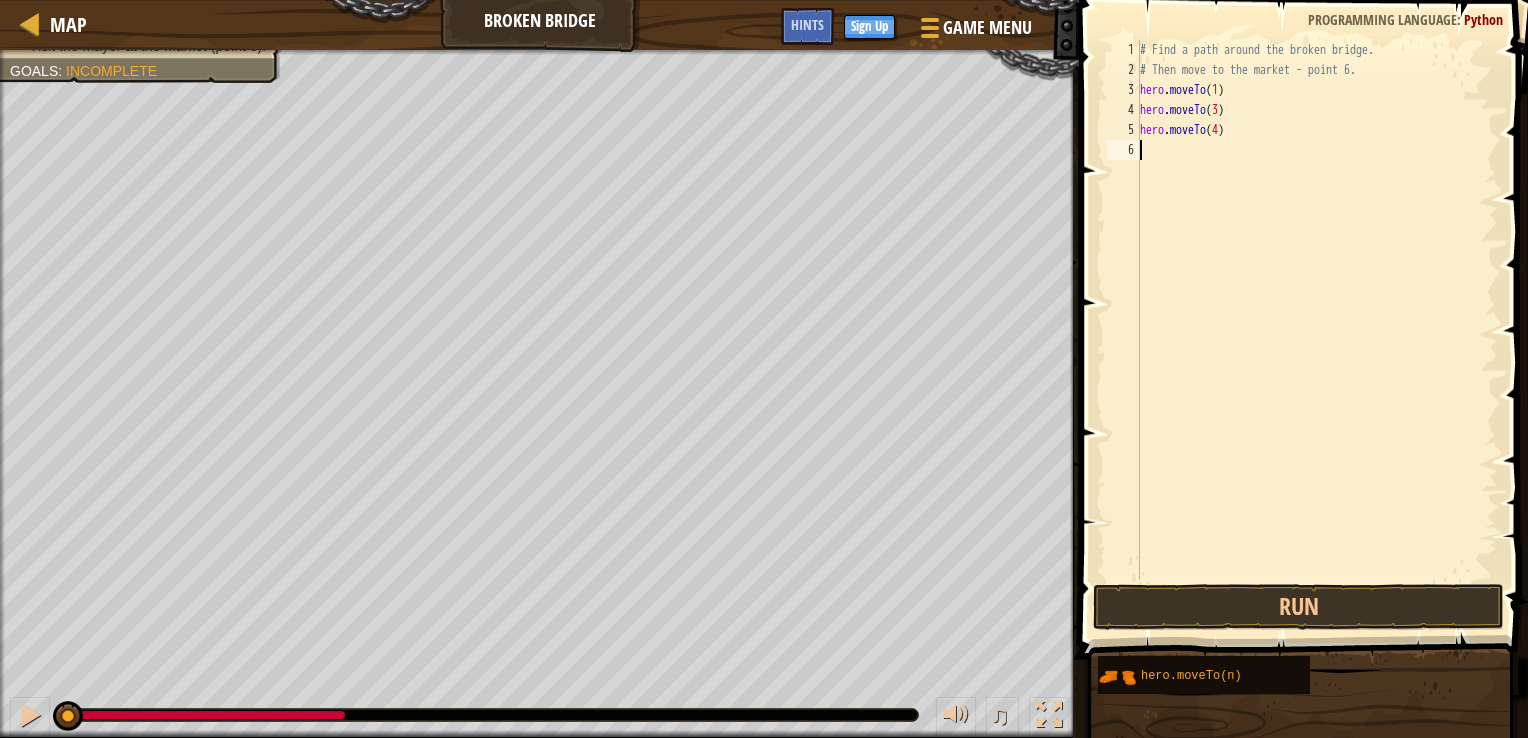 click on "# Find a path around the broken bridge. # Then move to the market - point 6. hero . moveTo ( 1 ) hero . moveTo ( 3 ) hero . moveTo ( 4 )" at bounding box center (1317, 330) 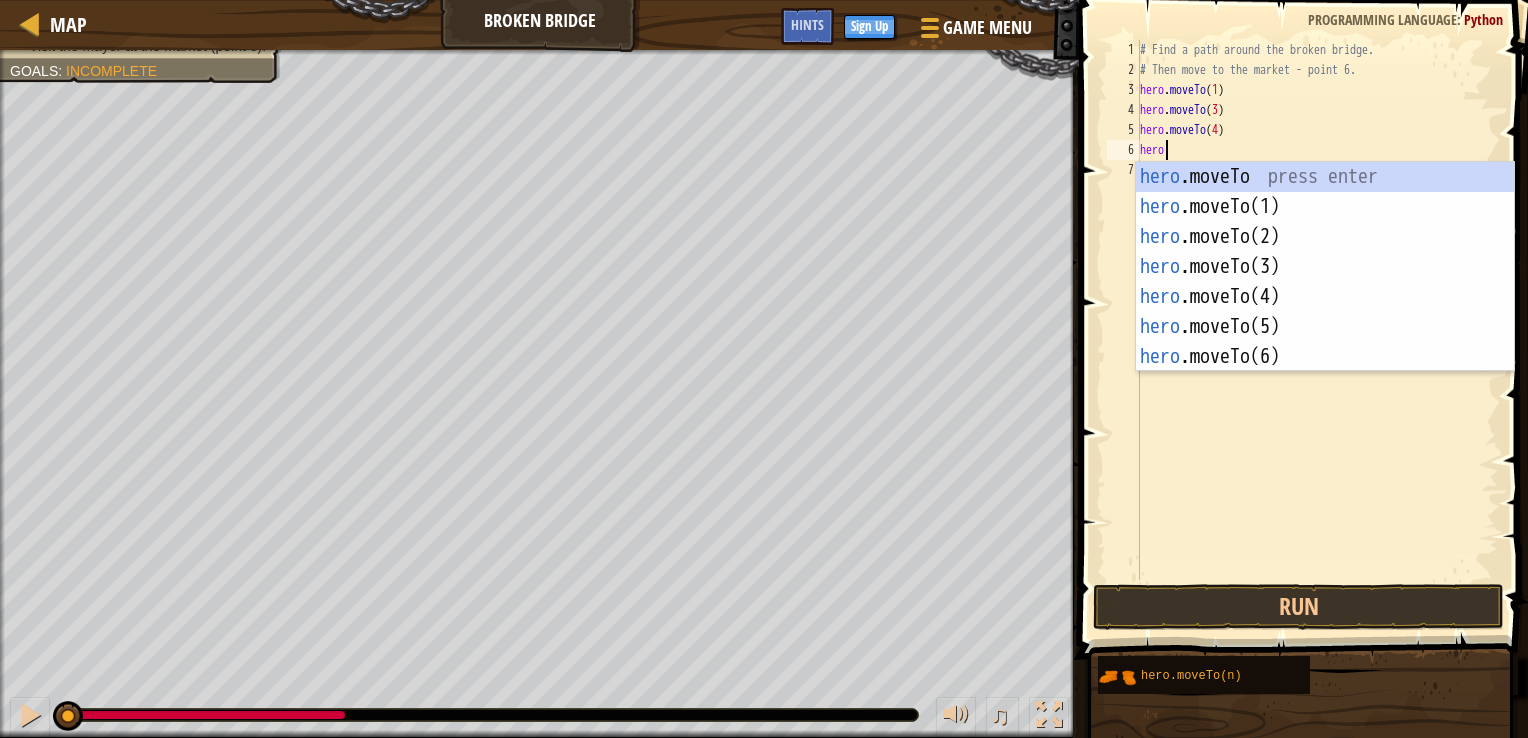 scroll, scrollTop: 9, scrollLeft: 0, axis: vertical 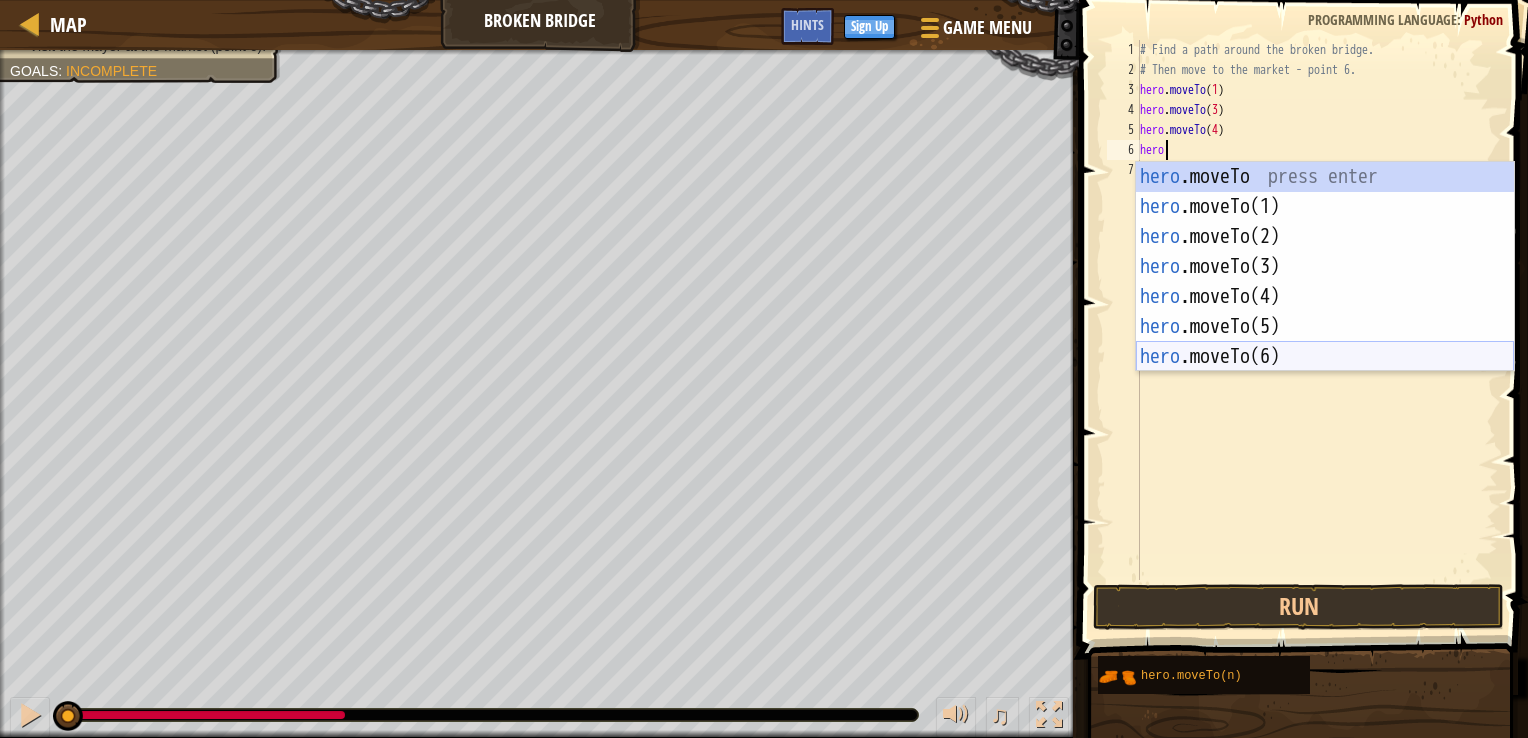 click on "hero .moveTo press enter hero .moveTo(1) press enter hero .moveTo(2) press enter hero .moveTo(3) press enter hero .moveTo(4) press enter hero .moveTo(5) press enter hero .moveTo(6) press enter" at bounding box center [1325, 297] 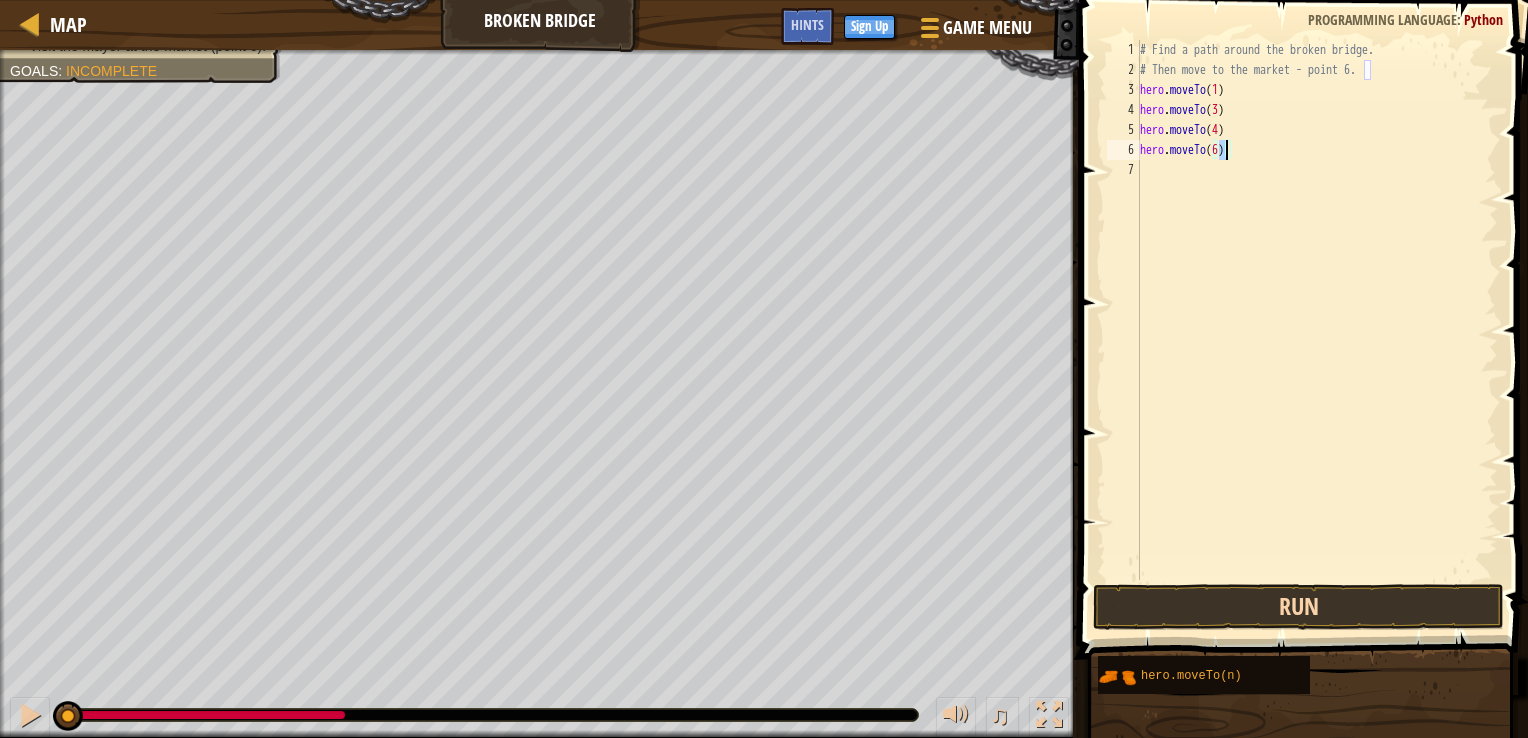 type on "hero.moveTo(6)" 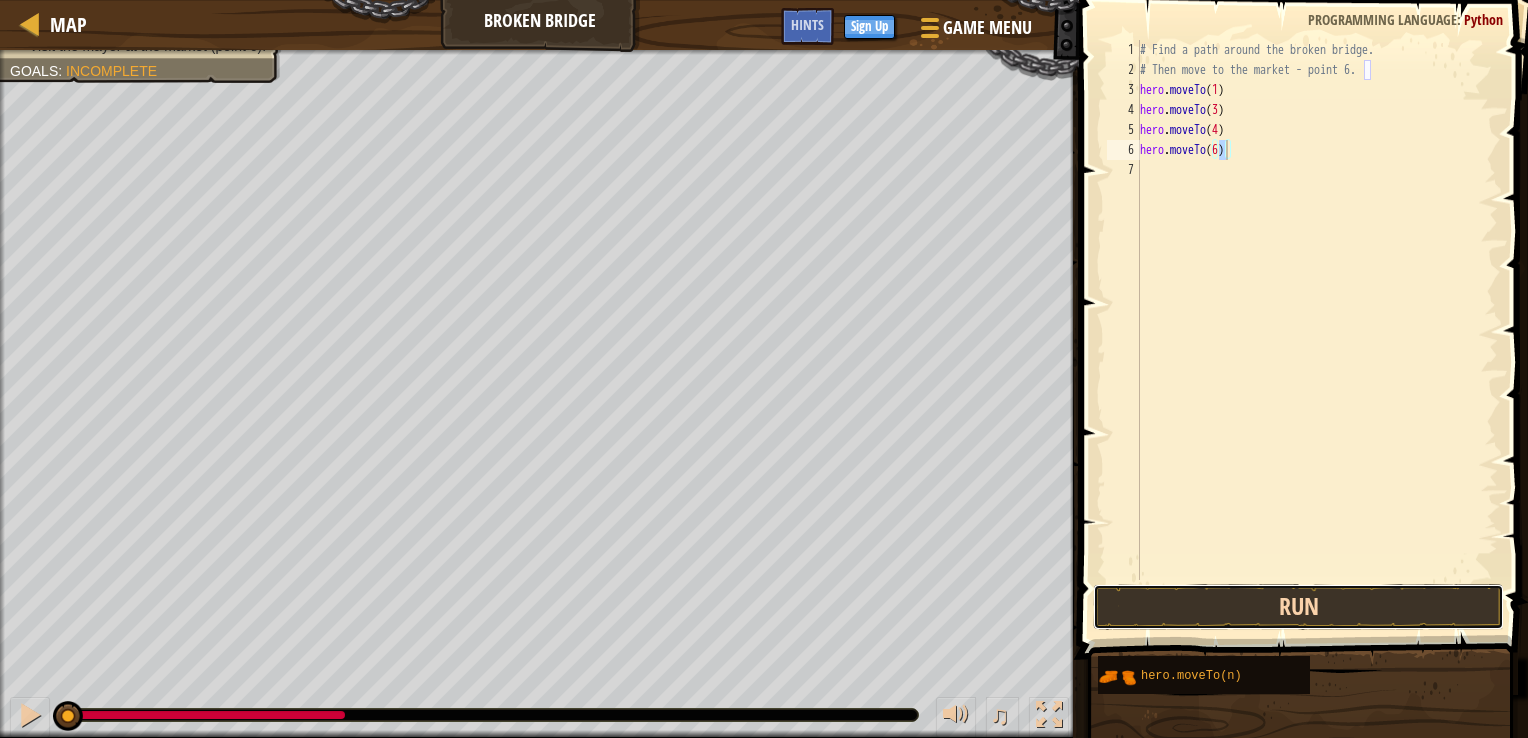 click on "Run" at bounding box center [1299, 607] 